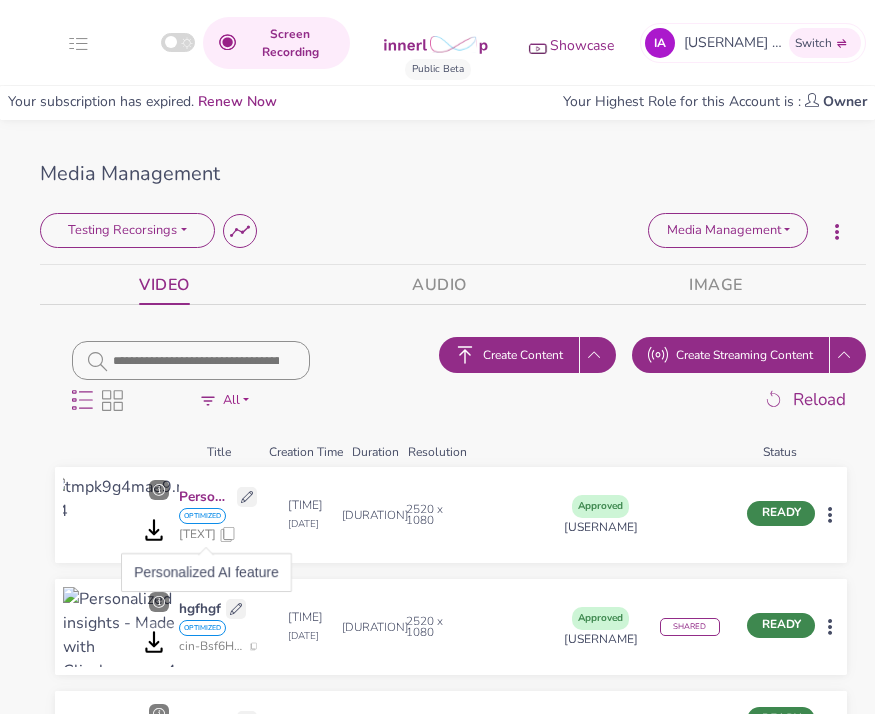 scroll, scrollTop: 0, scrollLeft: 0, axis: both 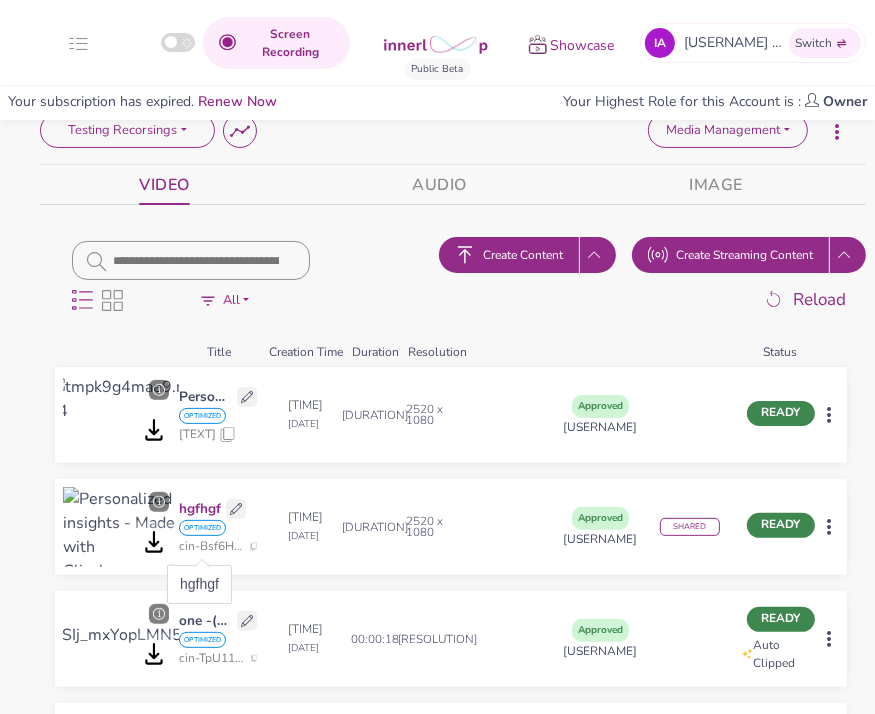 click on "hgfhgf" at bounding box center [200, 509] 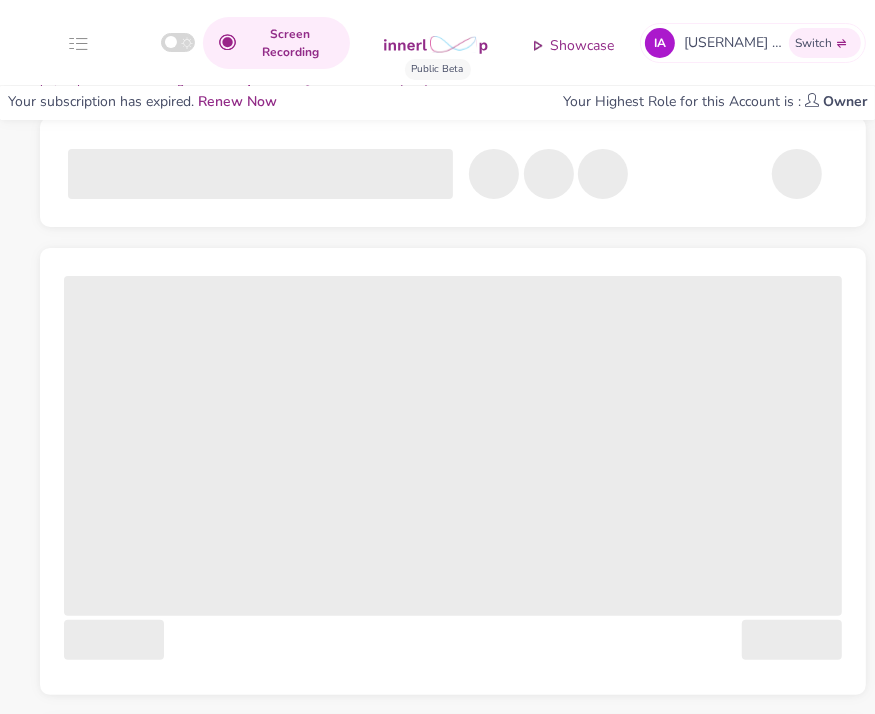 scroll, scrollTop: 0, scrollLeft: 0, axis: both 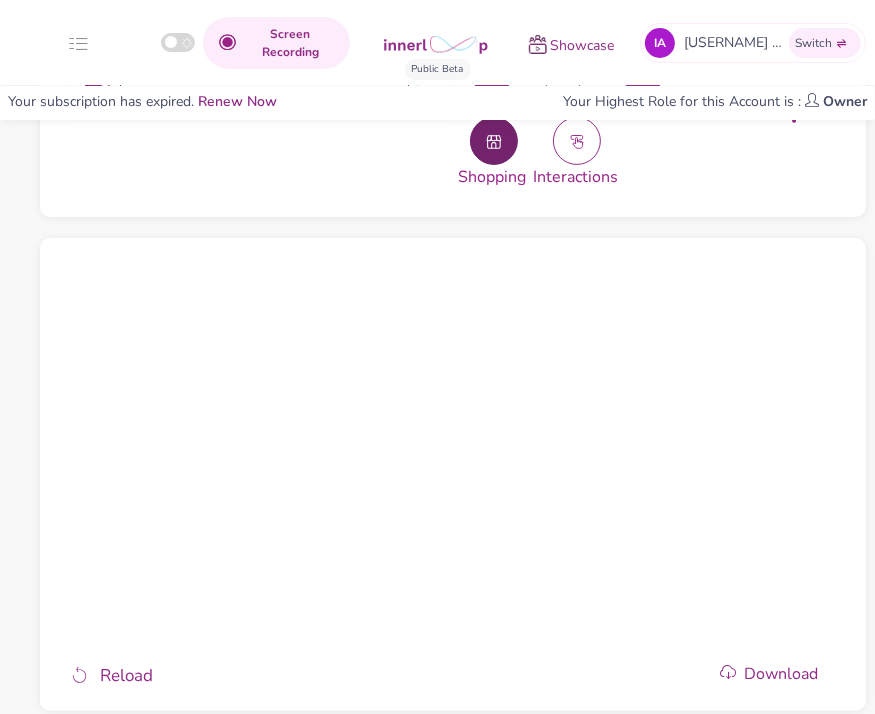 click at bounding box center [494, 141] 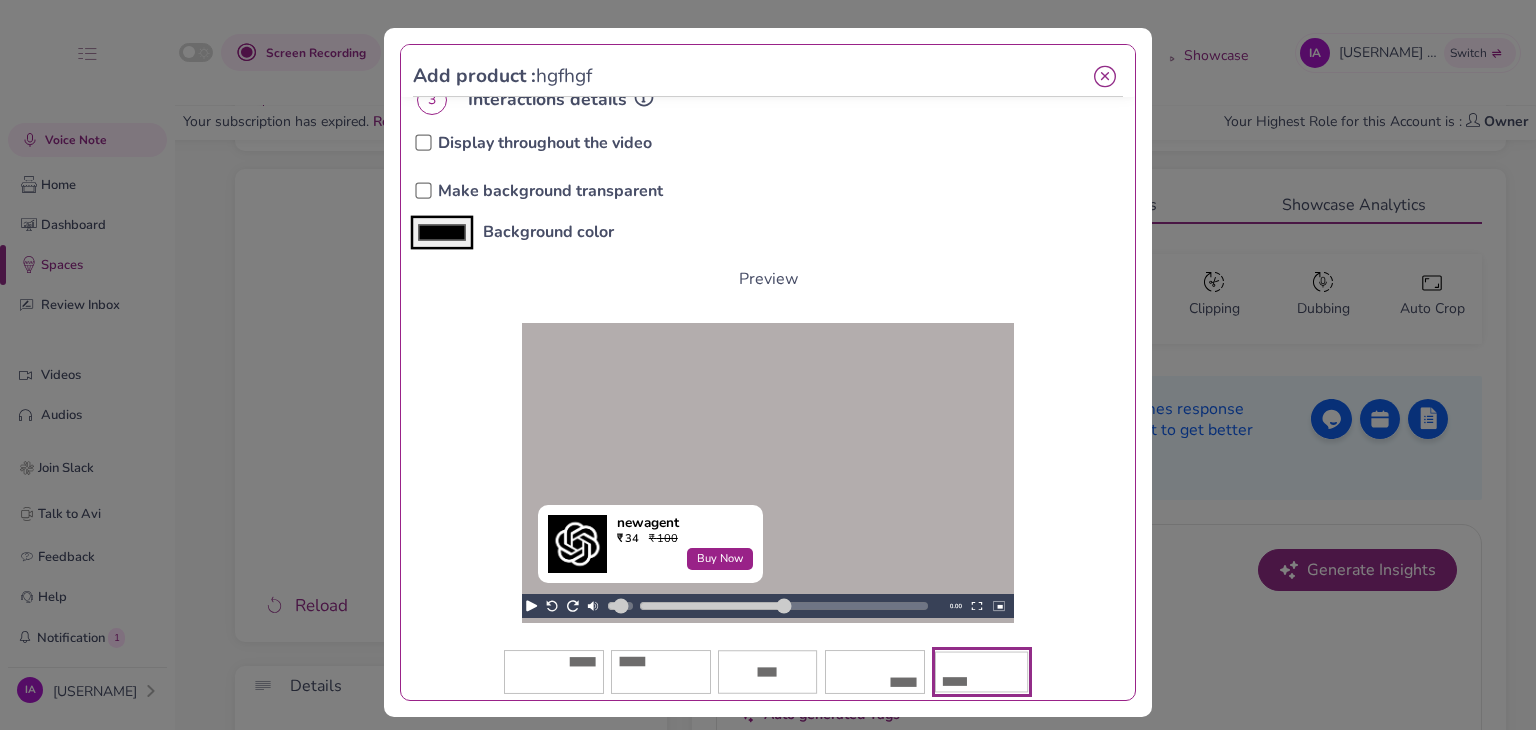 scroll, scrollTop: 552, scrollLeft: 0, axis: vertical 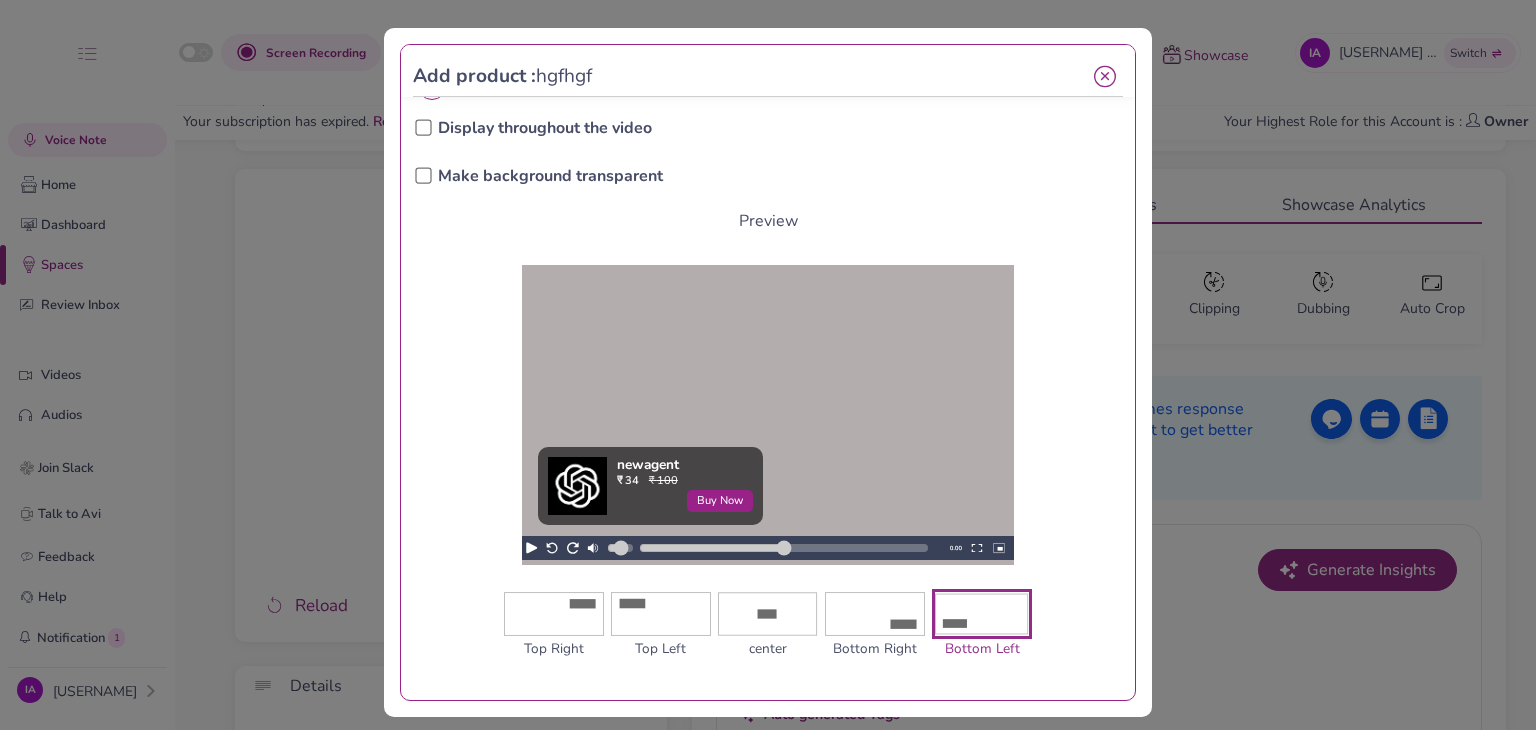 drag, startPoint x: 1124, startPoint y: 386, endPoint x: 1124, endPoint y: 445, distance: 59 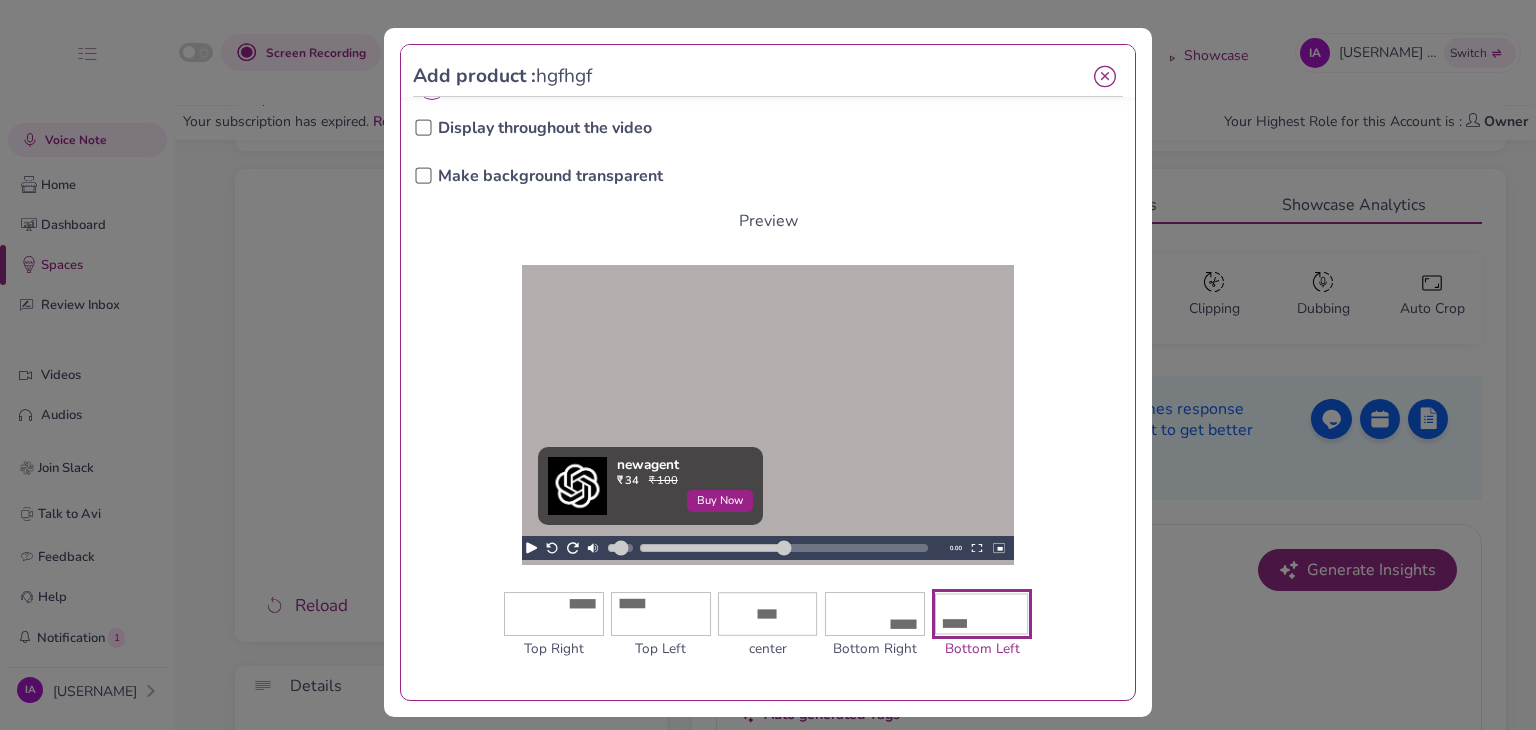 click on "Add product :  hgfhgf 1 Product Details Product Title  * ******** ₹ EUR  ( € ) AED  ( AED ) AFN  ( Af ) XCD  ( XCD ) XCD  ( XCD ) ALL  ( ALL ) AMD  ( AMD ) AOA  ( AOA ) ARS  ( AR$ ) USD  ( $ ) EUR  ( € ) AUD  ( $ ) AWG  ( AWG ) EUR  ( € ) AZN  ( man. ) BAM  ( KM ) BBD  ( BBD ) BDT  ( Tk ) EUR  ( € ) XOF  ( CFA ) BGN  ( BGN ) BHD  ( BD ) BIF  ( FBu ) XOF  ( CFA ) EUR  ( € ) BMD  ( BMD ) BND  ( BN$ ) BOB  ( Bs ) USD  ( $ ) BRL  ( R$ ) BSD  ( BSD ) BTN  ( BTN ) NOK  ( Nkr ) BWP  ( BWP ) BYN  ( BYN ) BZD  ( BZ$ ) CAD  ( CA$ ) AUD  ( AU$ ) CDF  ( CDF ) XAF  ( FCFA ) XAF  ( FCFA ) CHF  ( CHF ) XOF  ( CFA ) NZD  ( NZ$ ) CLP  ( CL$ ) XAF  ( FCFA ) CNY  ( CN¥ ) COP  ( CO$ ) CRC  ( ₡ ) CUP  ( CUP ) CVE  ( CV$ ) ANG  ( ANG ) AUD  ( AU$ ) EUR  ( € ) CZK  ( Kč ) EUR  ( € ) DJF  ( Fdj ) DKK  ( Dkr ) XCD  ( XCD ) DOP  ( RD$ ) DZD  ( DA ) USD  ( $ ) EUR  ( € ) EGP  ( EGP ) MAD  ( MAD ) ERN  ( Nfk ) EUR  ( € ) ETB  ( Br ) EUR  ( € ) FJD  ( FJD ) FKP  ( FKP ) USD  ( $ ) DKK  ( Dkr ) EUR  ( € ) XAF" at bounding box center [768, 372] 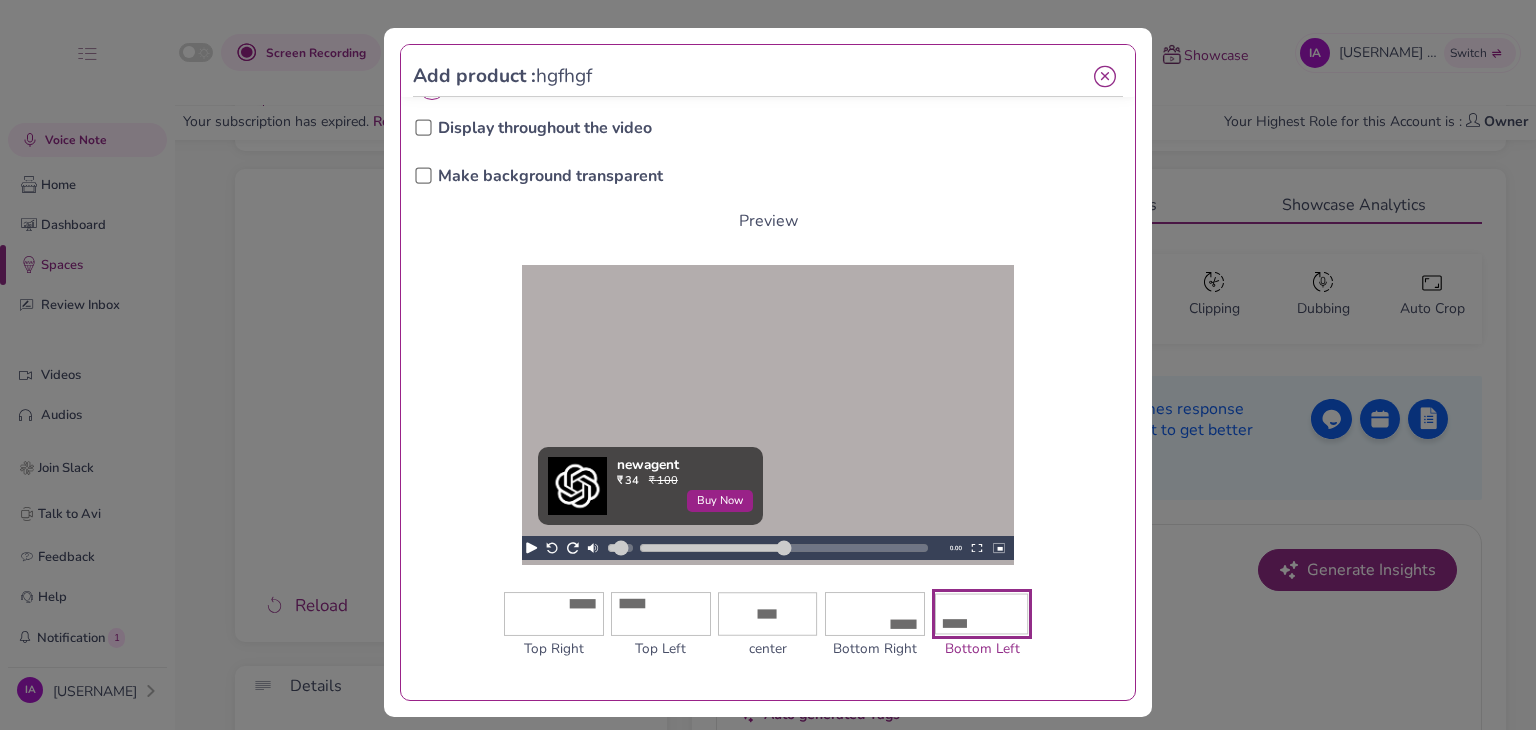 drag, startPoint x: 1104, startPoint y: 397, endPoint x: 1120, endPoint y: 390, distance: 17.464249 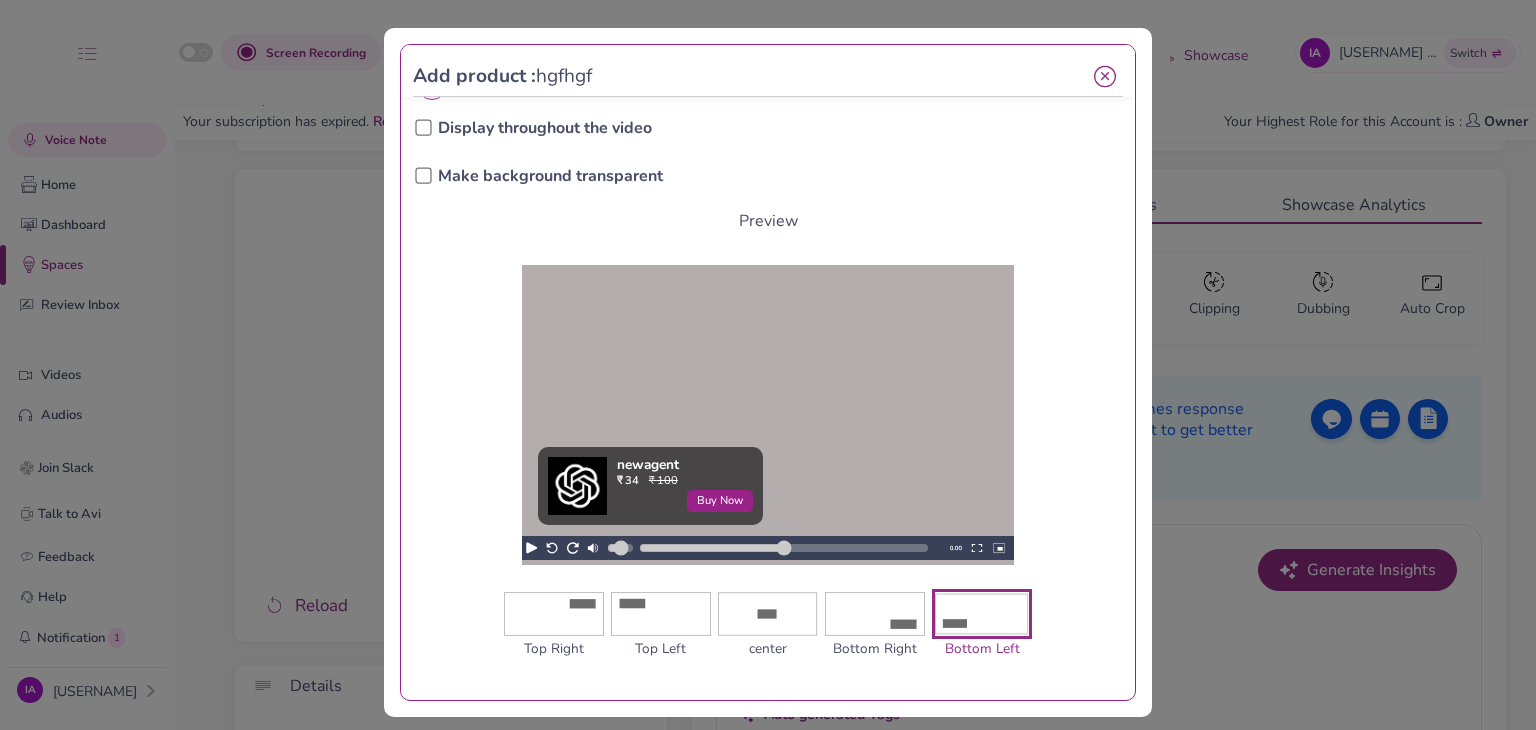 click on "Add product :  hgfhgf 1 Product Details Product Title  * ******** ₹ EUR  ( € ) AED  ( AED ) AFN  ( Af ) XCD  ( XCD ) XCD  ( XCD ) ALL  ( ALL ) AMD  ( AMD ) AOA  ( AOA ) ARS  ( AR$ ) USD  ( $ ) EUR  ( € ) AUD  ( $ ) AWG  ( AWG ) EUR  ( € ) AZN  ( man. ) BAM  ( KM ) BBD  ( BBD ) BDT  ( Tk ) EUR  ( € ) XOF  ( CFA ) BGN  ( BGN ) BHD  ( BD ) BIF  ( FBu ) XOF  ( CFA ) EUR  ( € ) BMD  ( BMD ) BND  ( BN$ ) BOB  ( Bs ) USD  ( $ ) BRL  ( R$ ) BSD  ( BSD ) BTN  ( BTN ) NOK  ( Nkr ) BWP  ( BWP ) BYN  ( BYN ) BZD  ( BZ$ ) CAD  ( CA$ ) AUD  ( AU$ ) CDF  ( CDF ) XAF  ( FCFA ) XAF  ( FCFA ) CHF  ( CHF ) XOF  ( CFA ) NZD  ( NZ$ ) CLP  ( CL$ ) XAF  ( FCFA ) CNY  ( CN¥ ) COP  ( CO$ ) CRC  ( ₡ ) CUP  ( CUP ) CVE  ( CV$ ) ANG  ( ANG ) AUD  ( AU$ ) EUR  ( € ) CZK  ( Kč ) EUR  ( € ) DJF  ( Fdj ) DKK  ( Dkr ) XCD  ( XCD ) DOP  ( RD$ ) DZD  ( DA ) USD  ( $ ) EUR  ( € ) EGP  ( EGP ) MAD  ( MAD ) ERN  ( Nfk ) EUR  ( € ) ETB  ( Br ) EUR  ( € ) FJD  ( FJD ) FKP  ( FKP ) USD  ( $ ) DKK  ( Dkr ) EUR  ( € ) XAF" at bounding box center (768, 372) 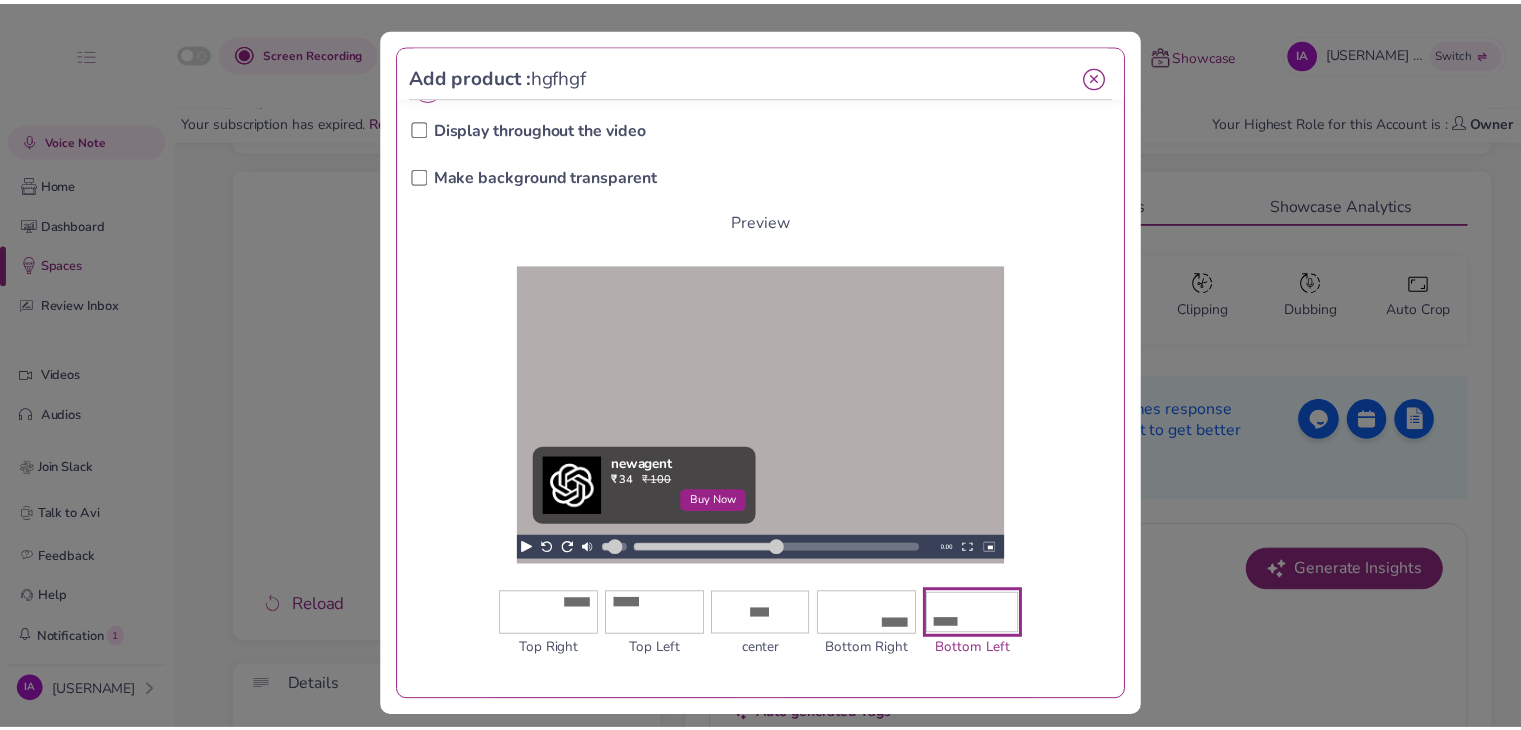 scroll, scrollTop: 606, scrollLeft: 0, axis: vertical 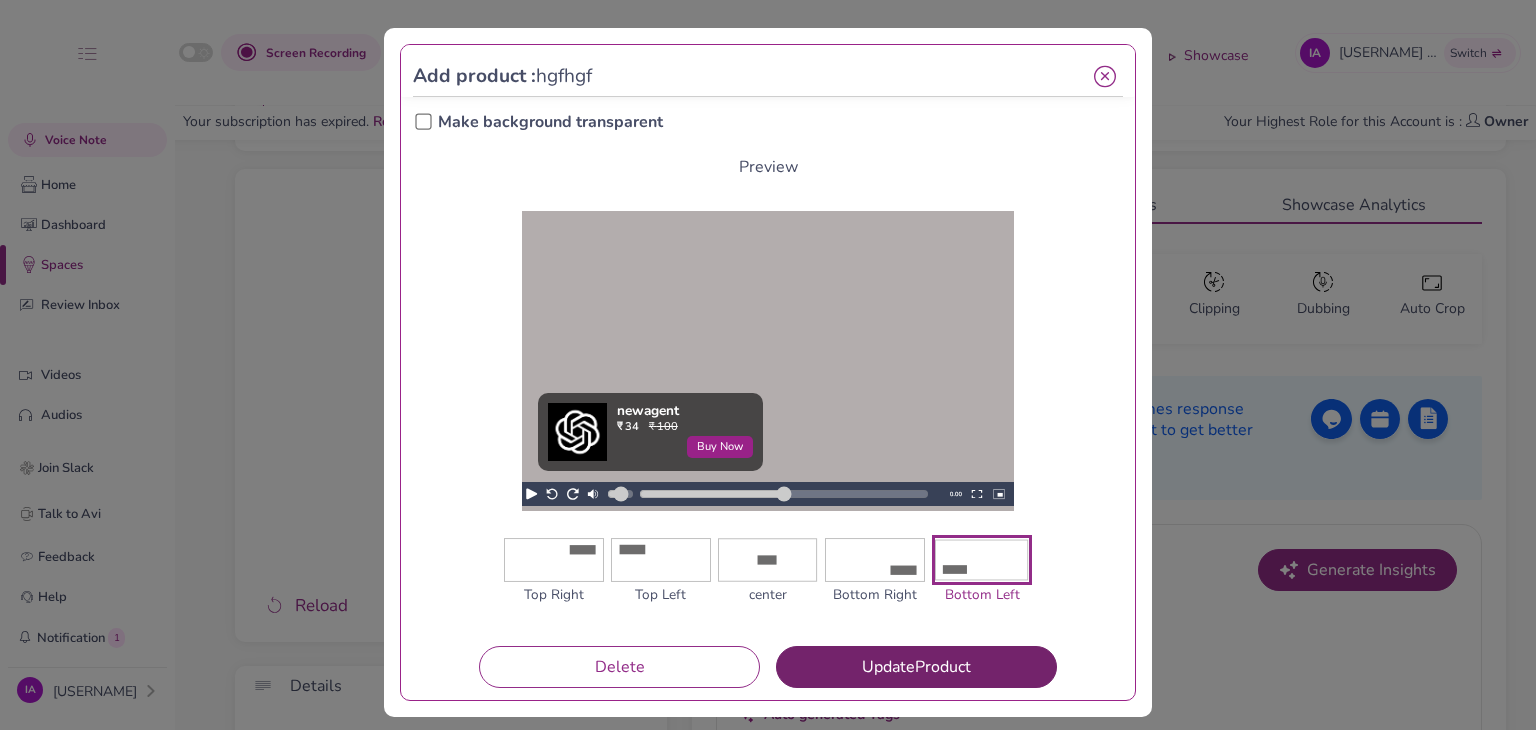 click on "Update  Product" at bounding box center (916, 667) 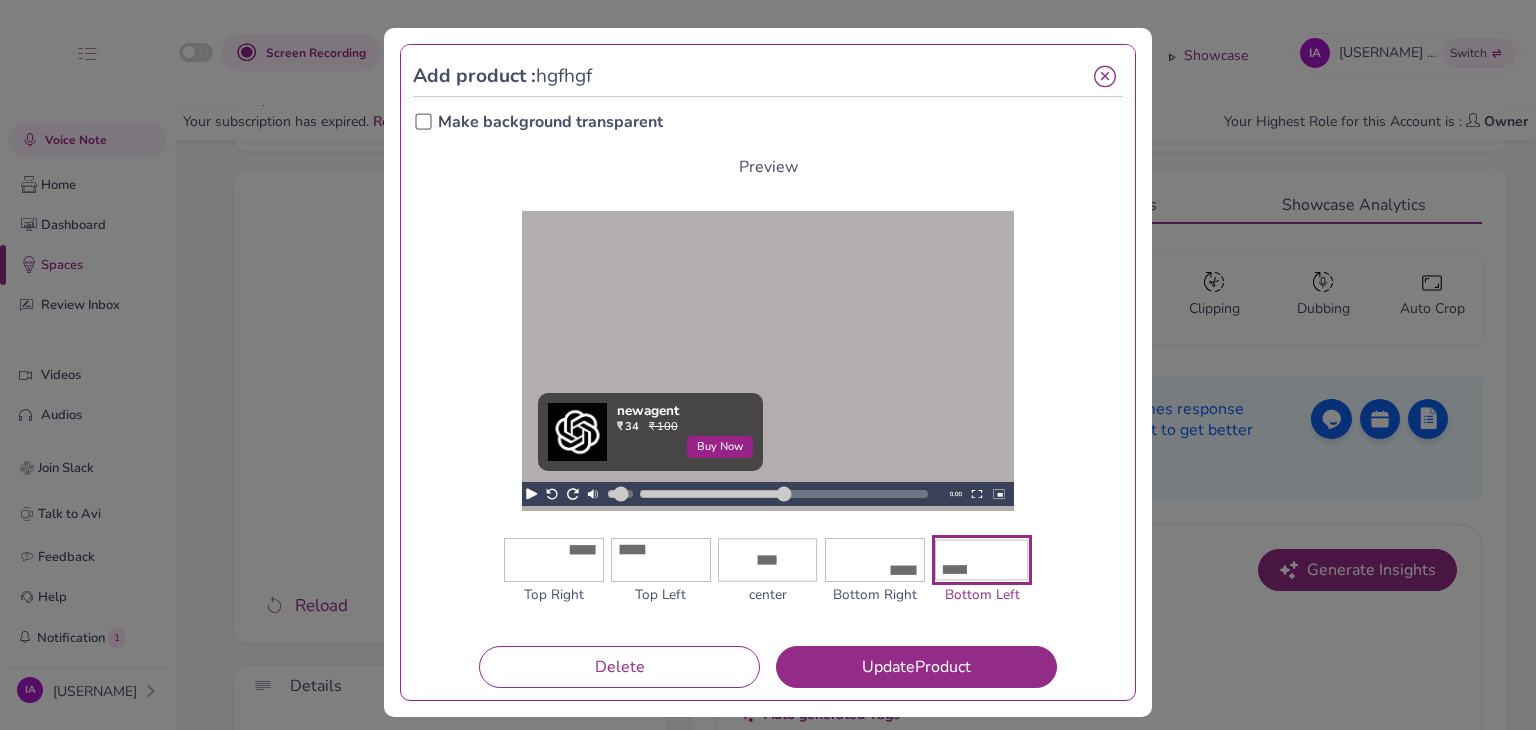 click at bounding box center [1105, 77] 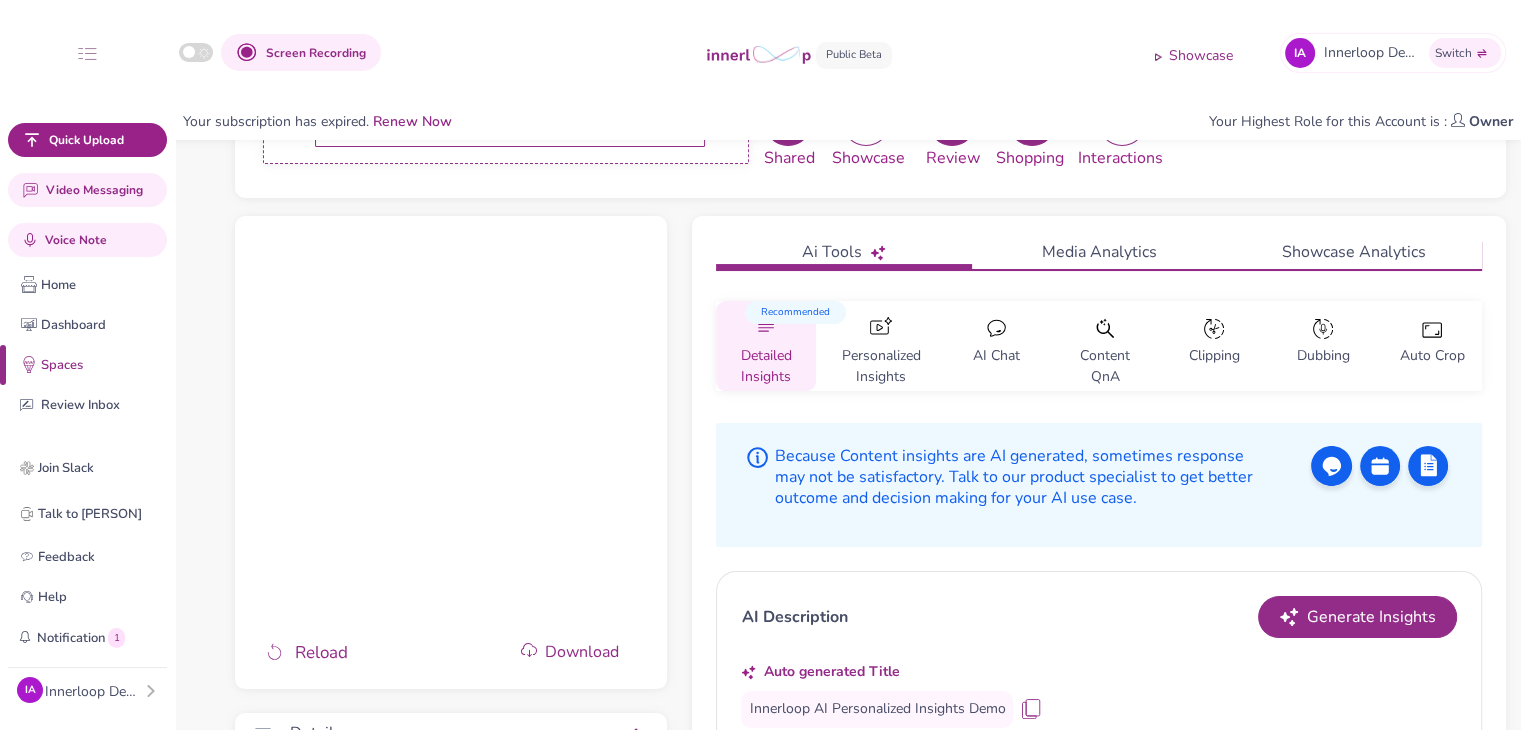 scroll, scrollTop: 200, scrollLeft: 0, axis: vertical 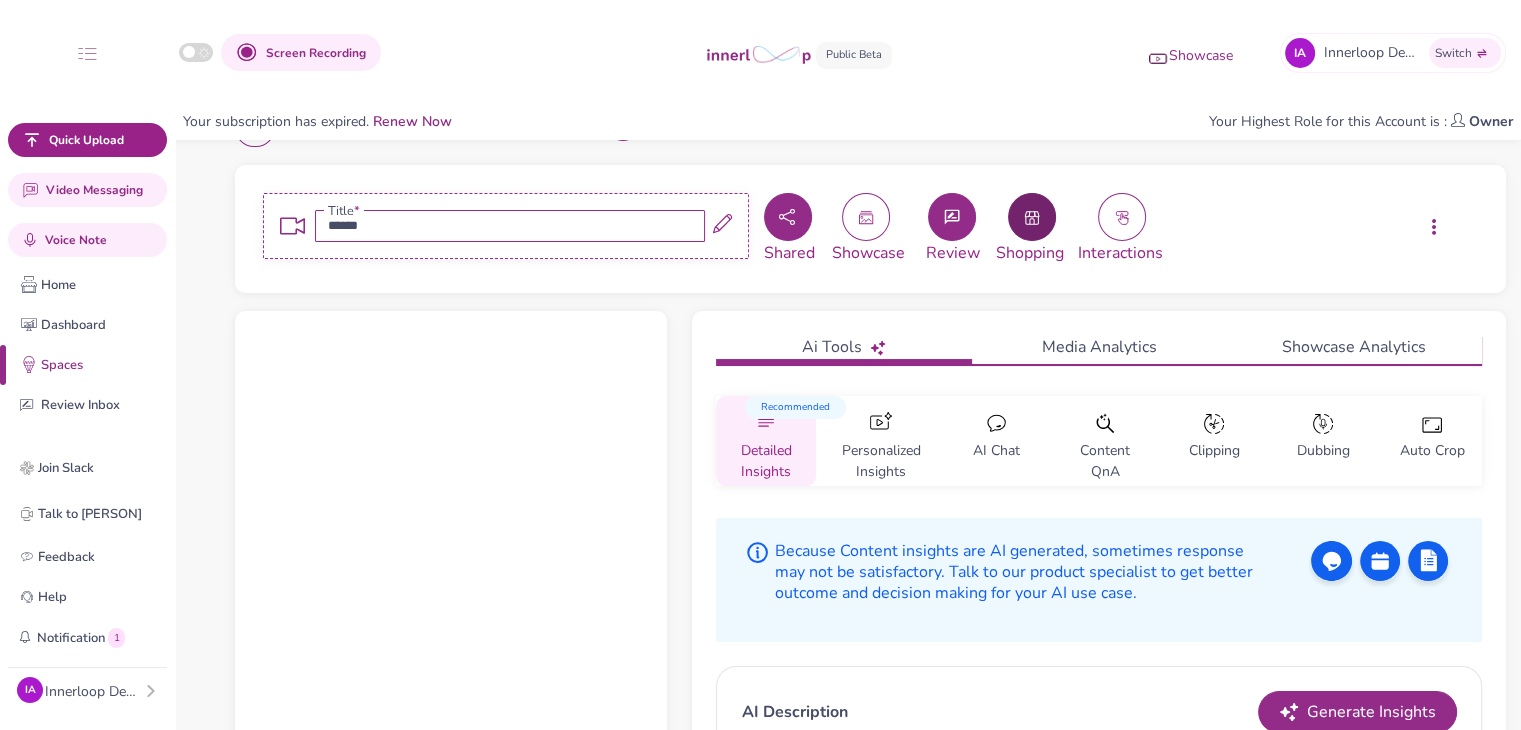 click at bounding box center (1032, 217) 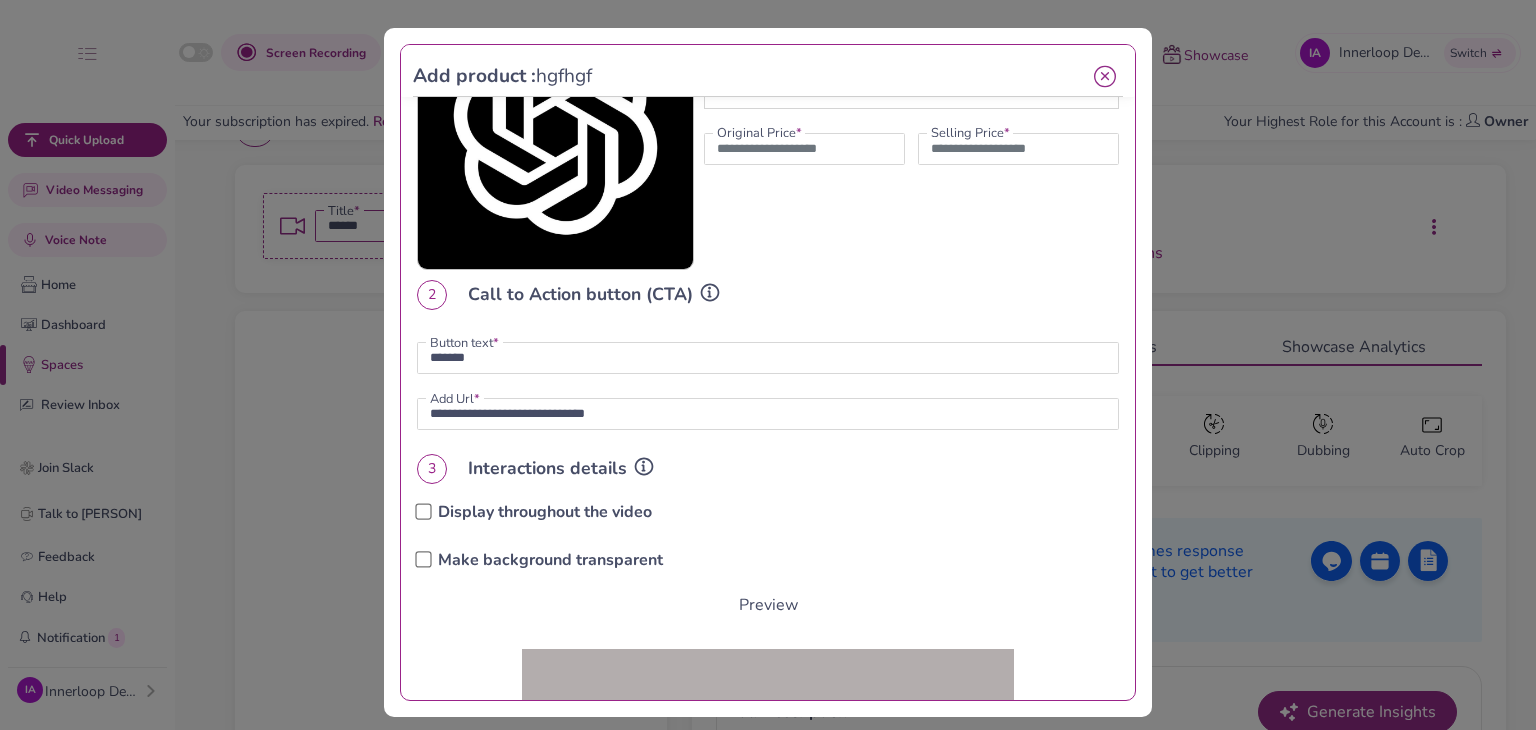 scroll, scrollTop: 300, scrollLeft: 0, axis: vertical 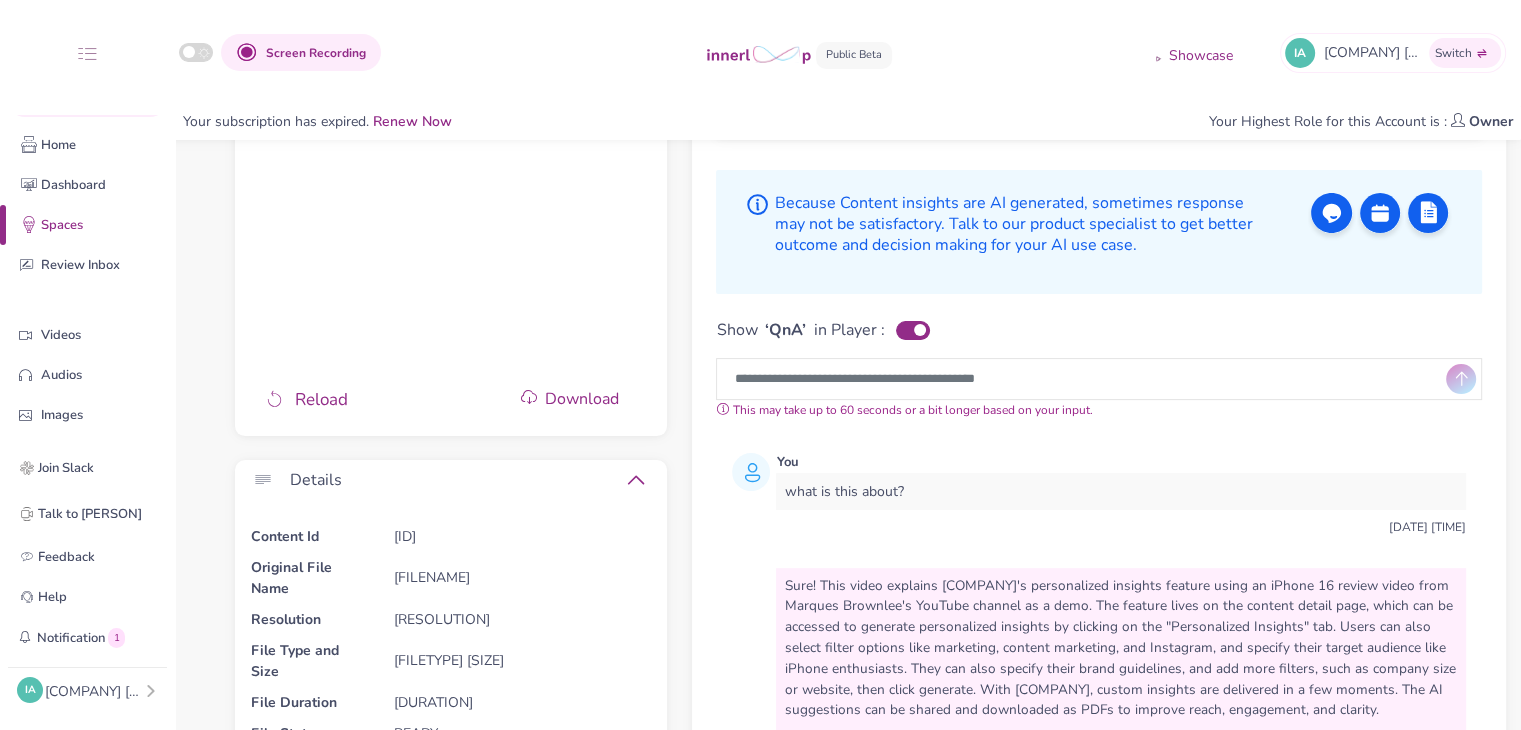 click on "Innerloop Demo Account" at bounding box center (94, 691) 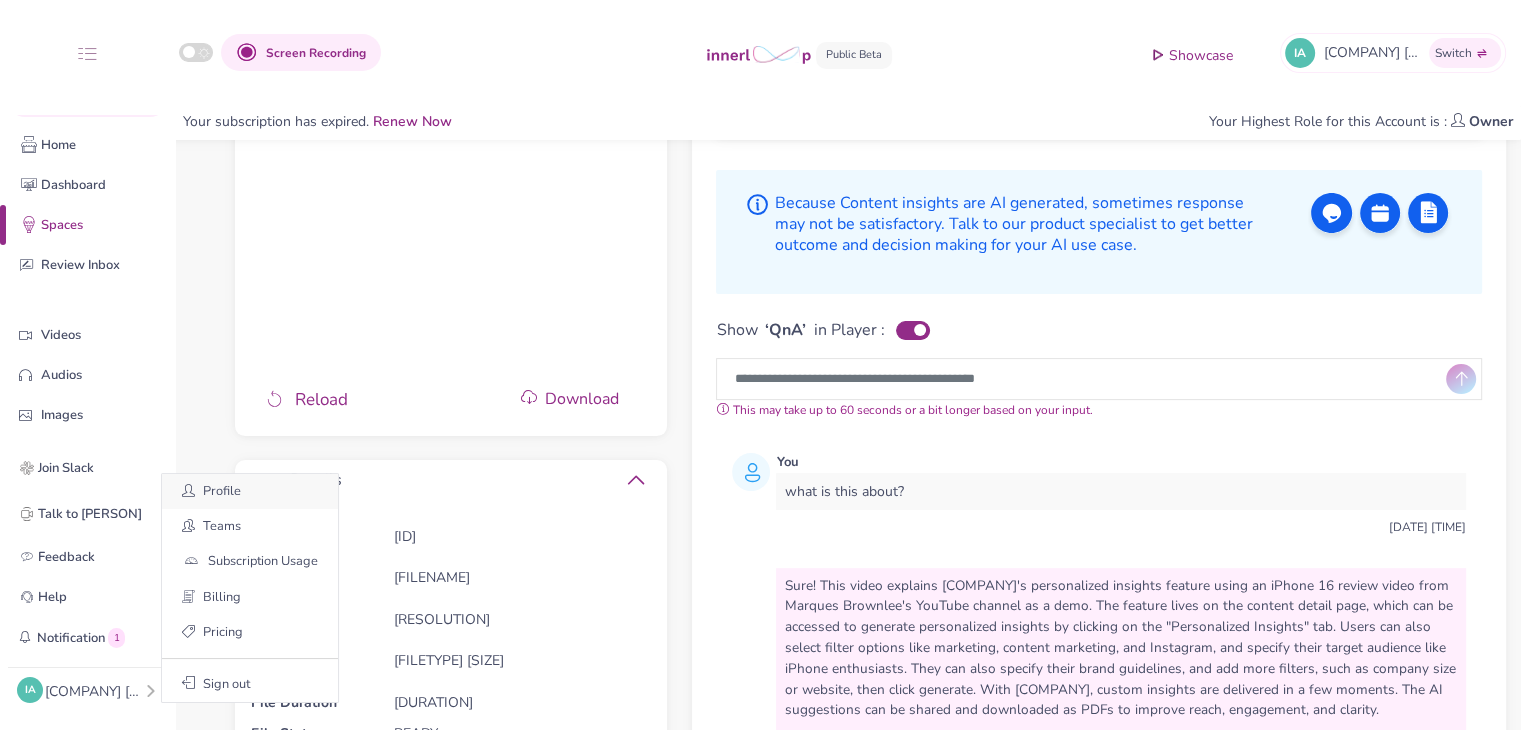 click on "Profile" at bounding box center (250, 491) 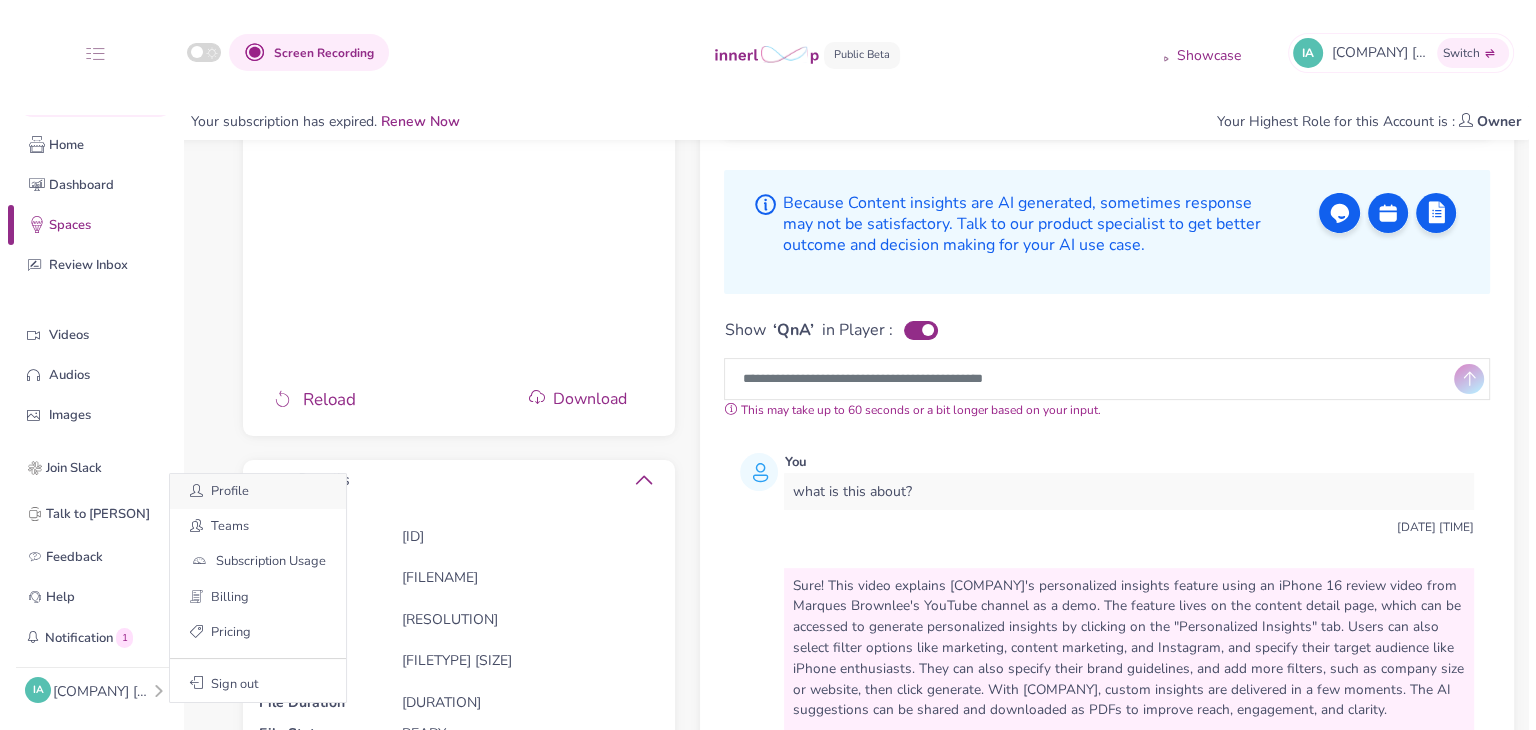 scroll, scrollTop: 0, scrollLeft: 0, axis: both 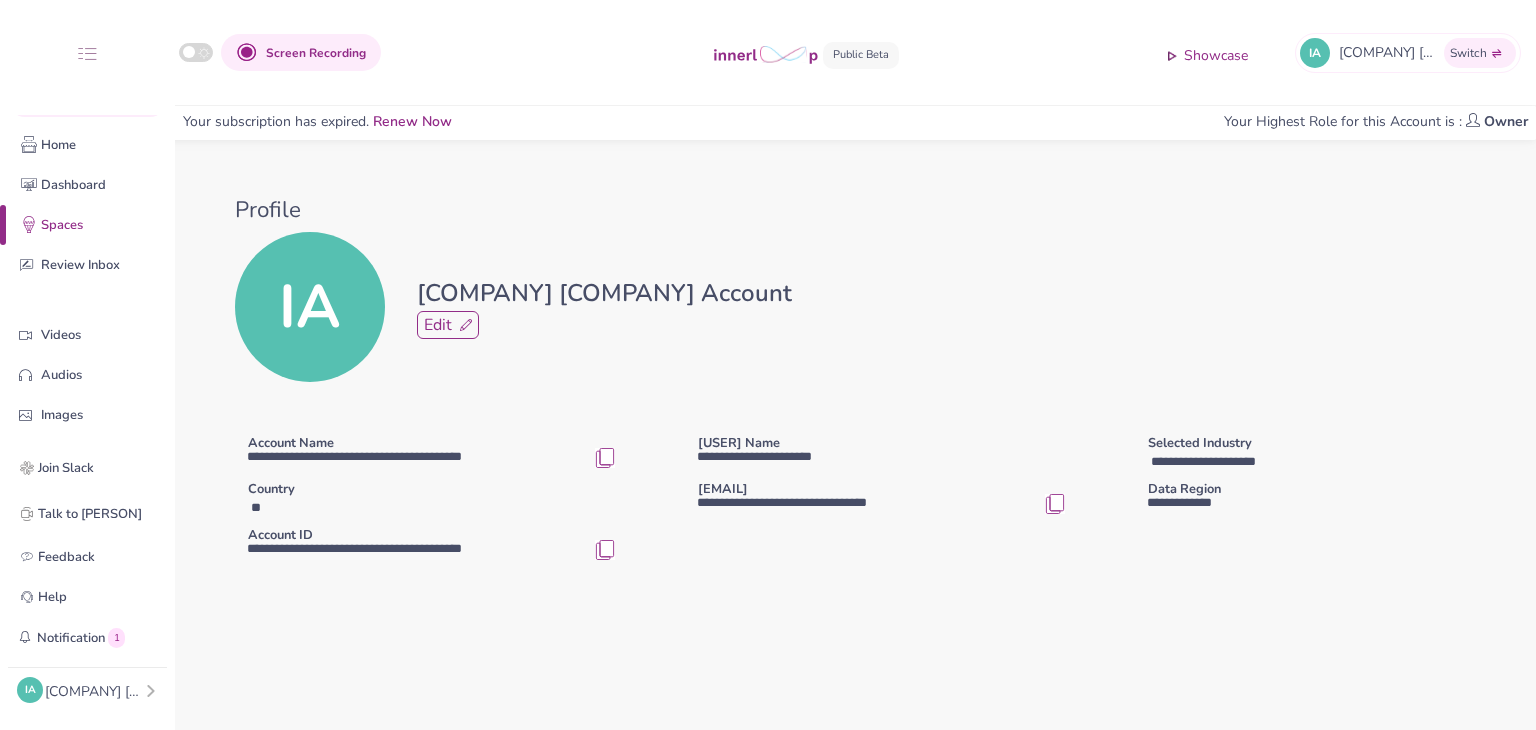 click on "Edit" at bounding box center [448, 325] 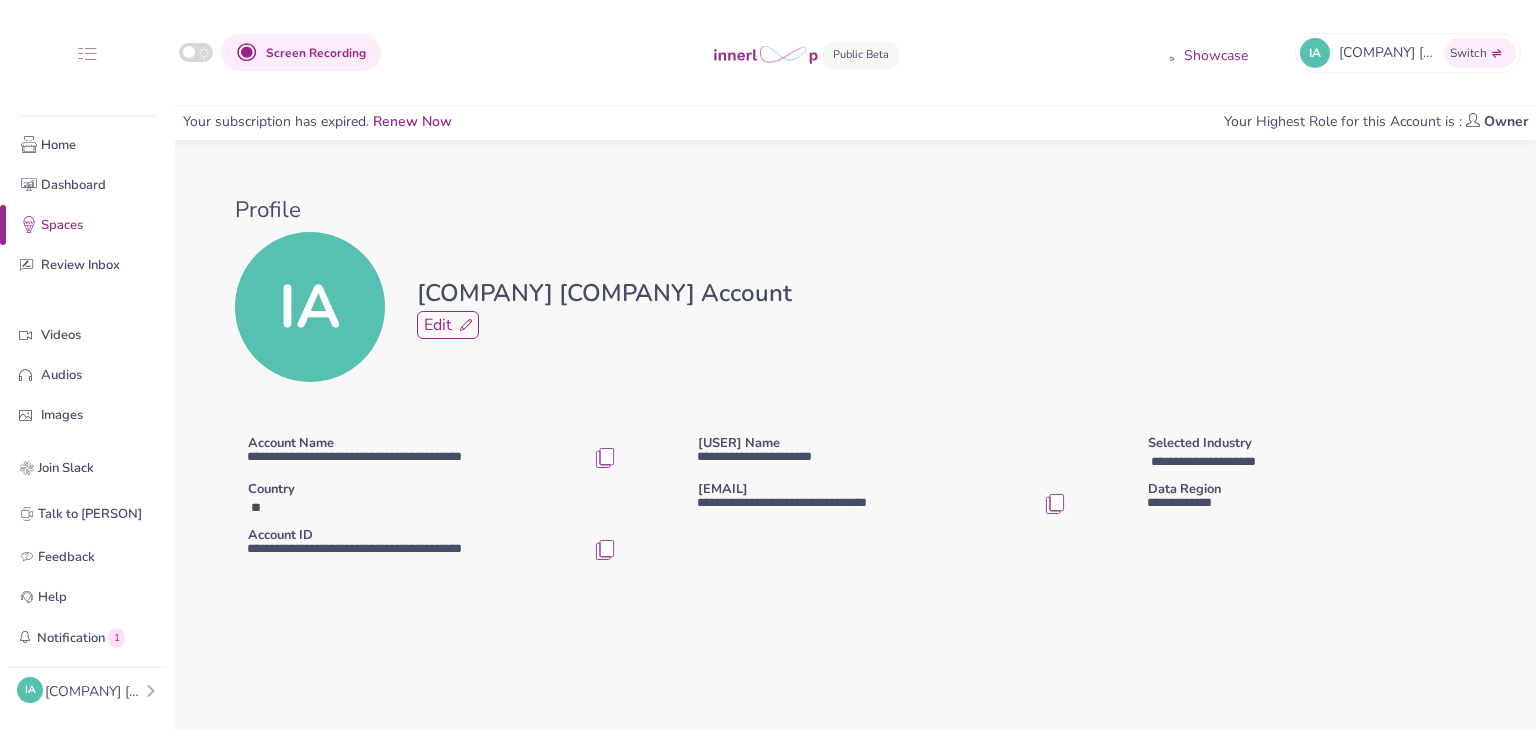 select on "**********" 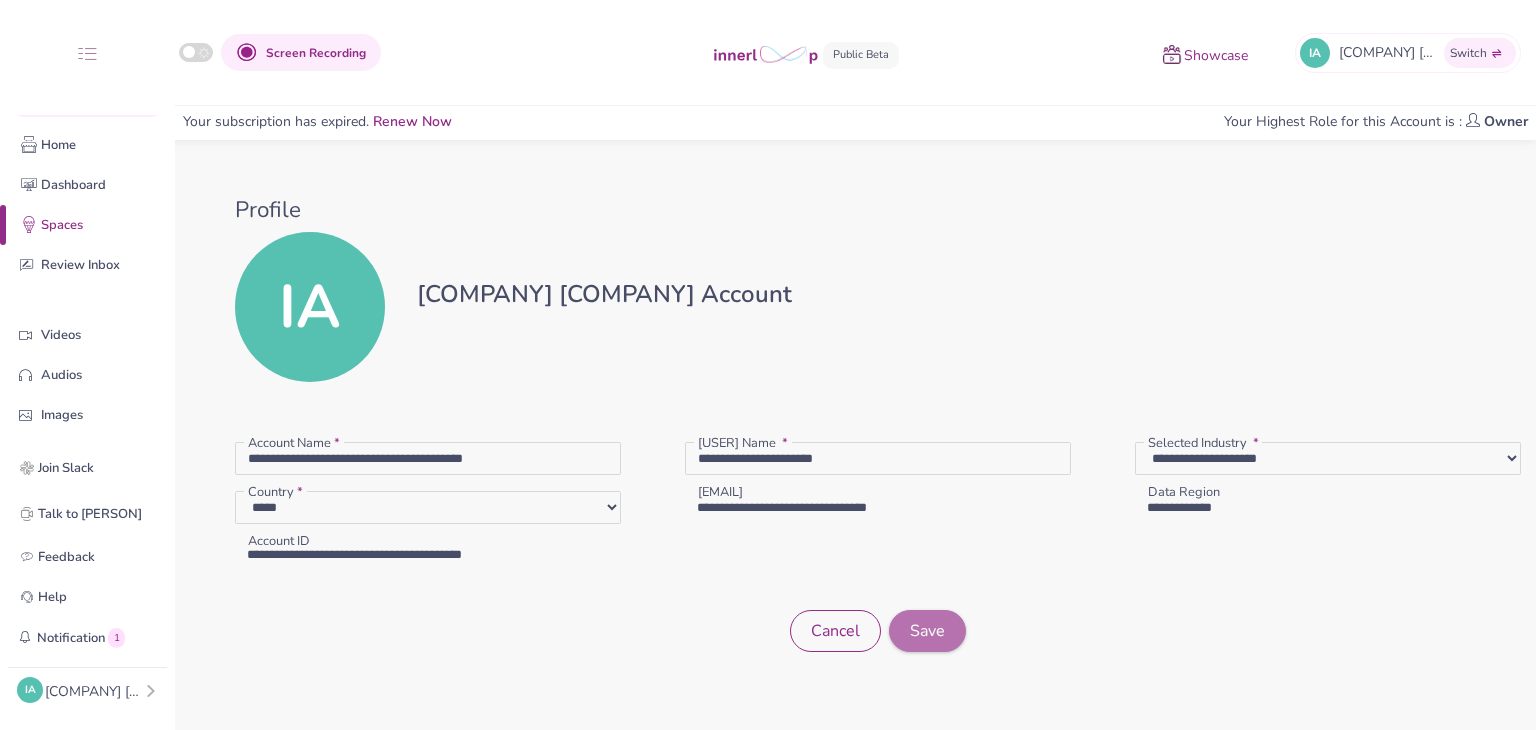 click on "Cancel" at bounding box center [835, 631] 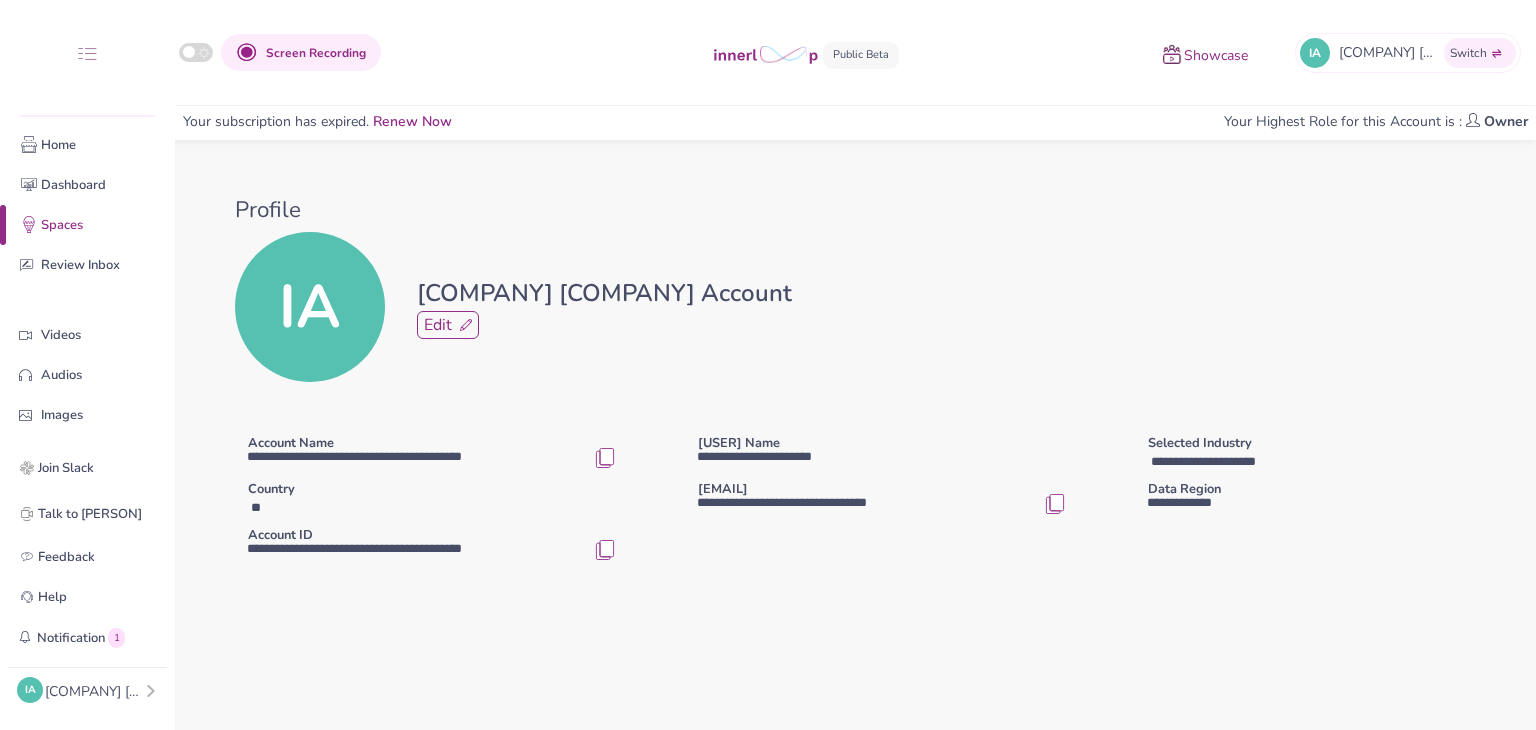 click at bounding box center [605, 550] 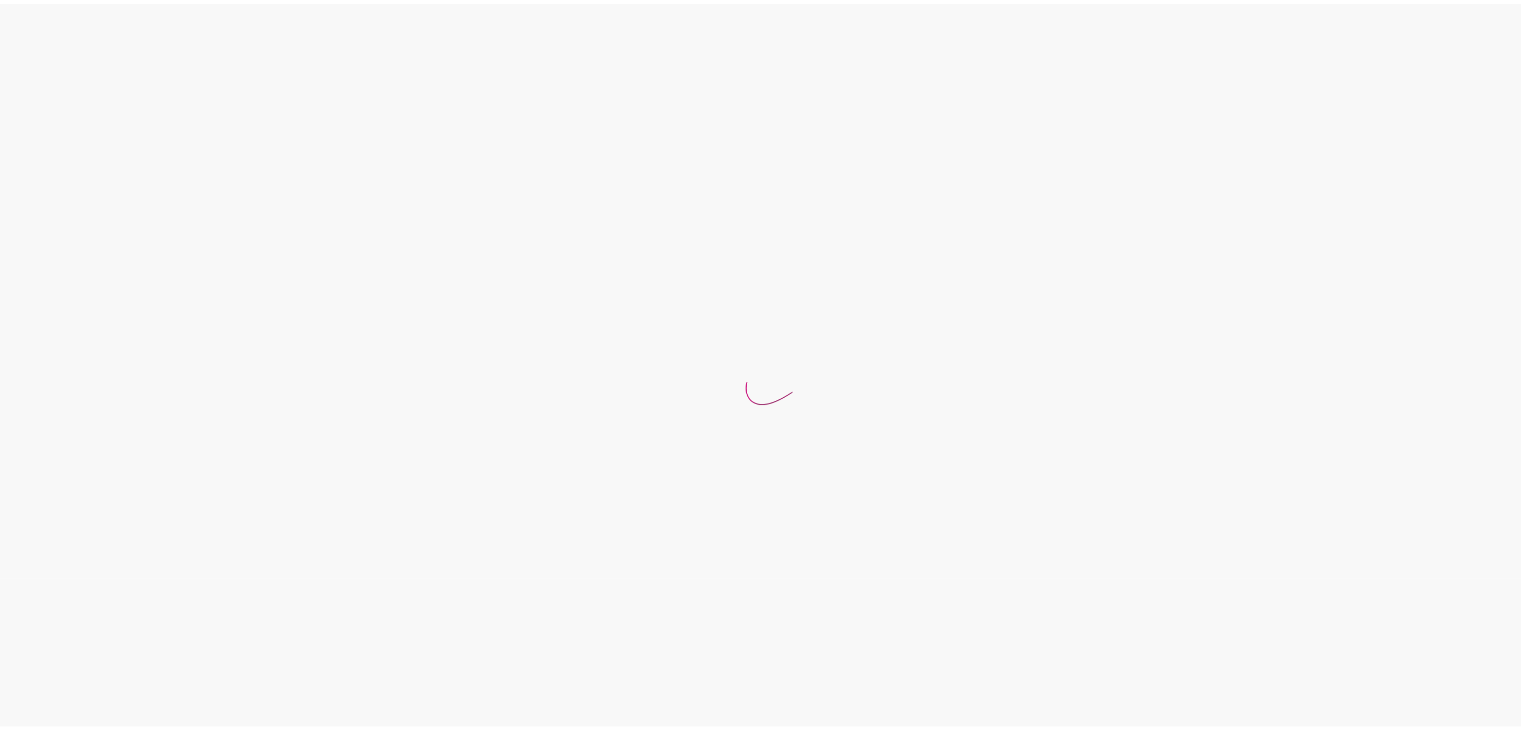scroll, scrollTop: 0, scrollLeft: 0, axis: both 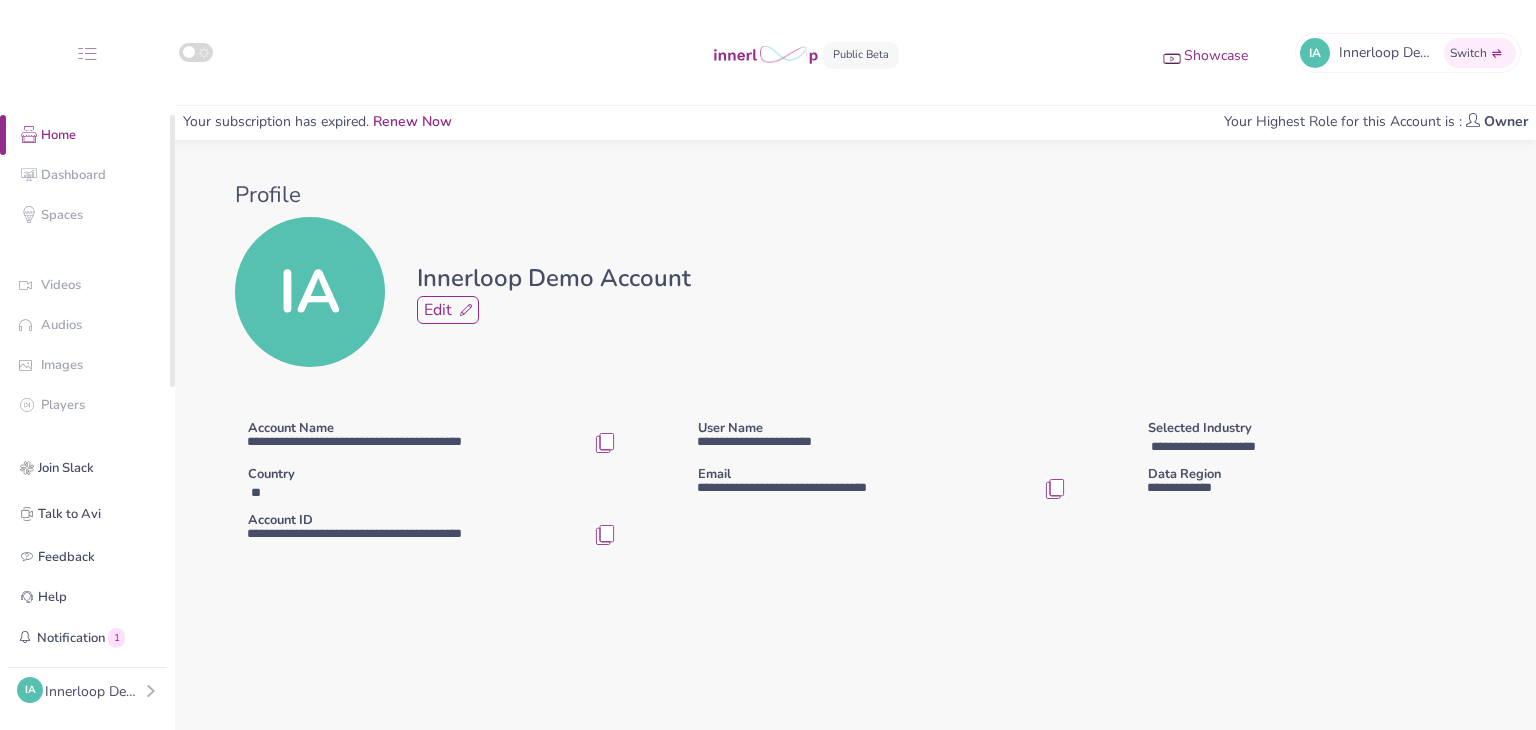 click on "Home" at bounding box center (103, 135) 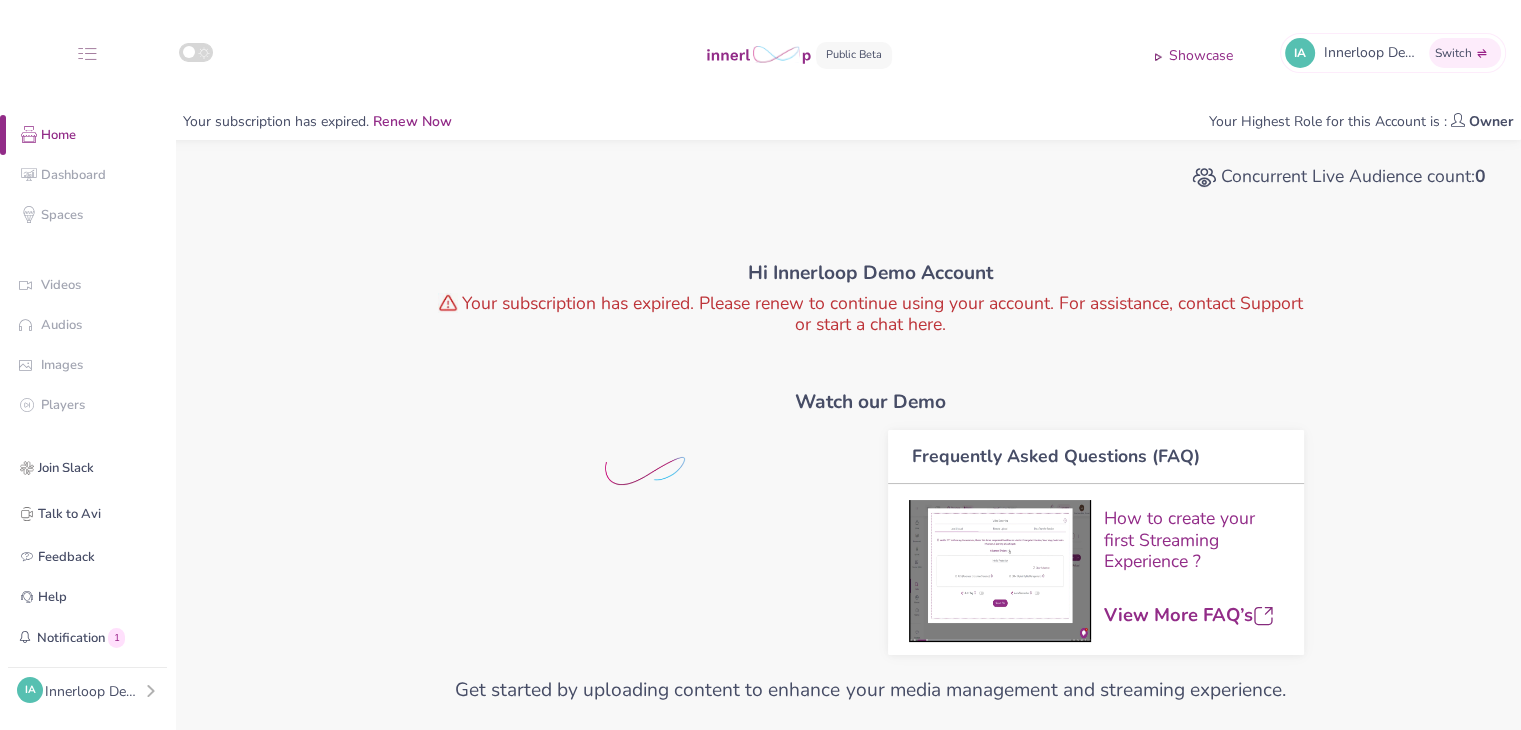 click on "Renew Now" at bounding box center (412, 121) 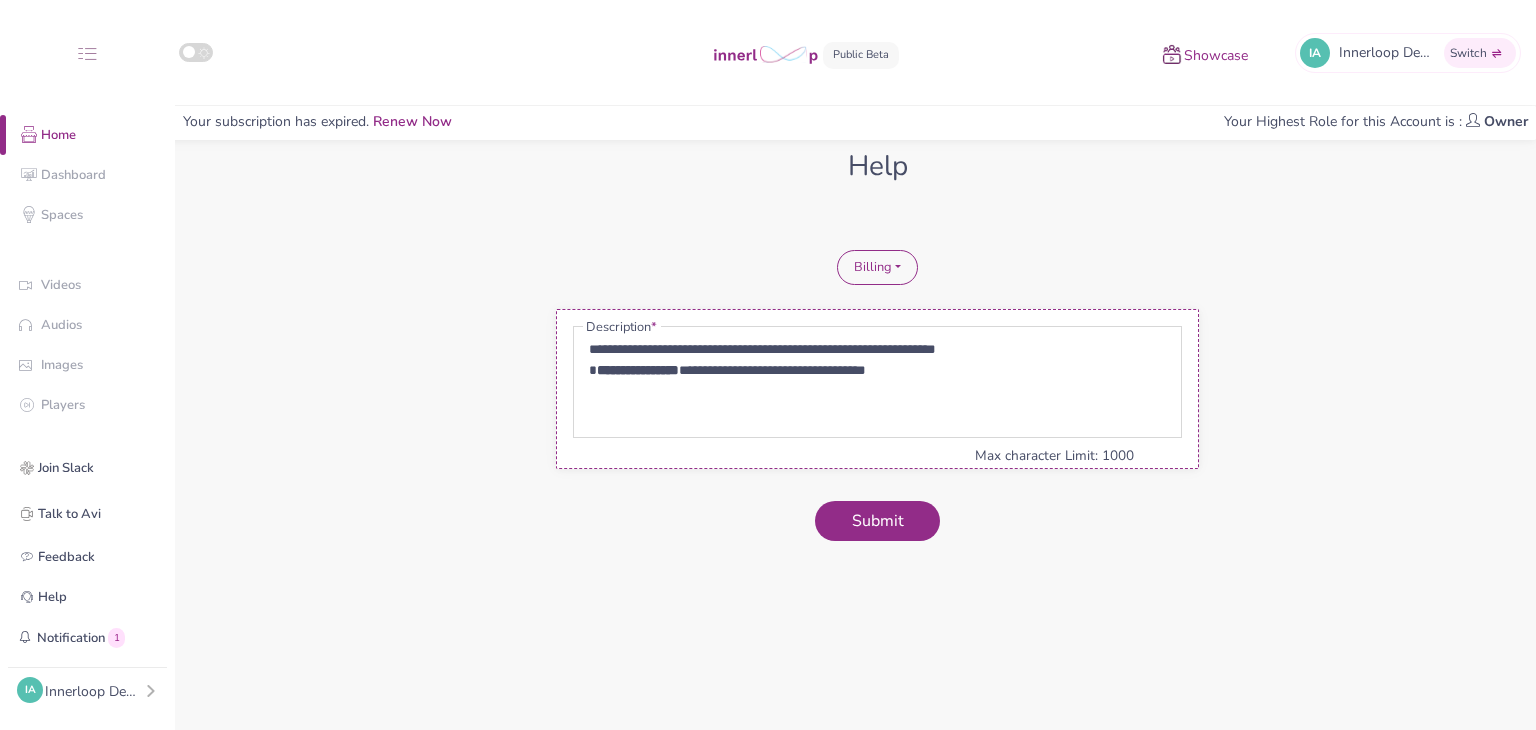 click on "**********" at bounding box center (877, 382) 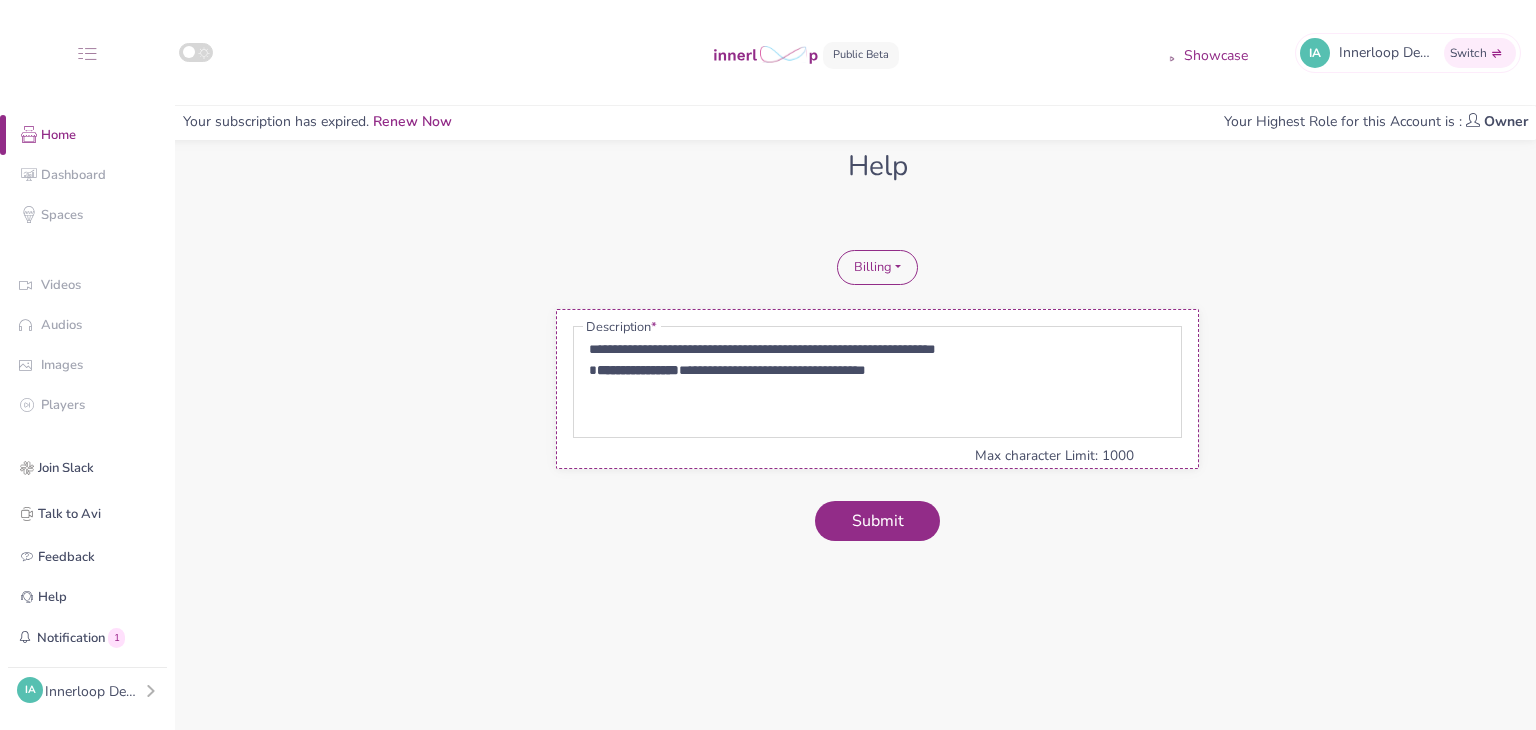 click on "**********" at bounding box center [877, 382] 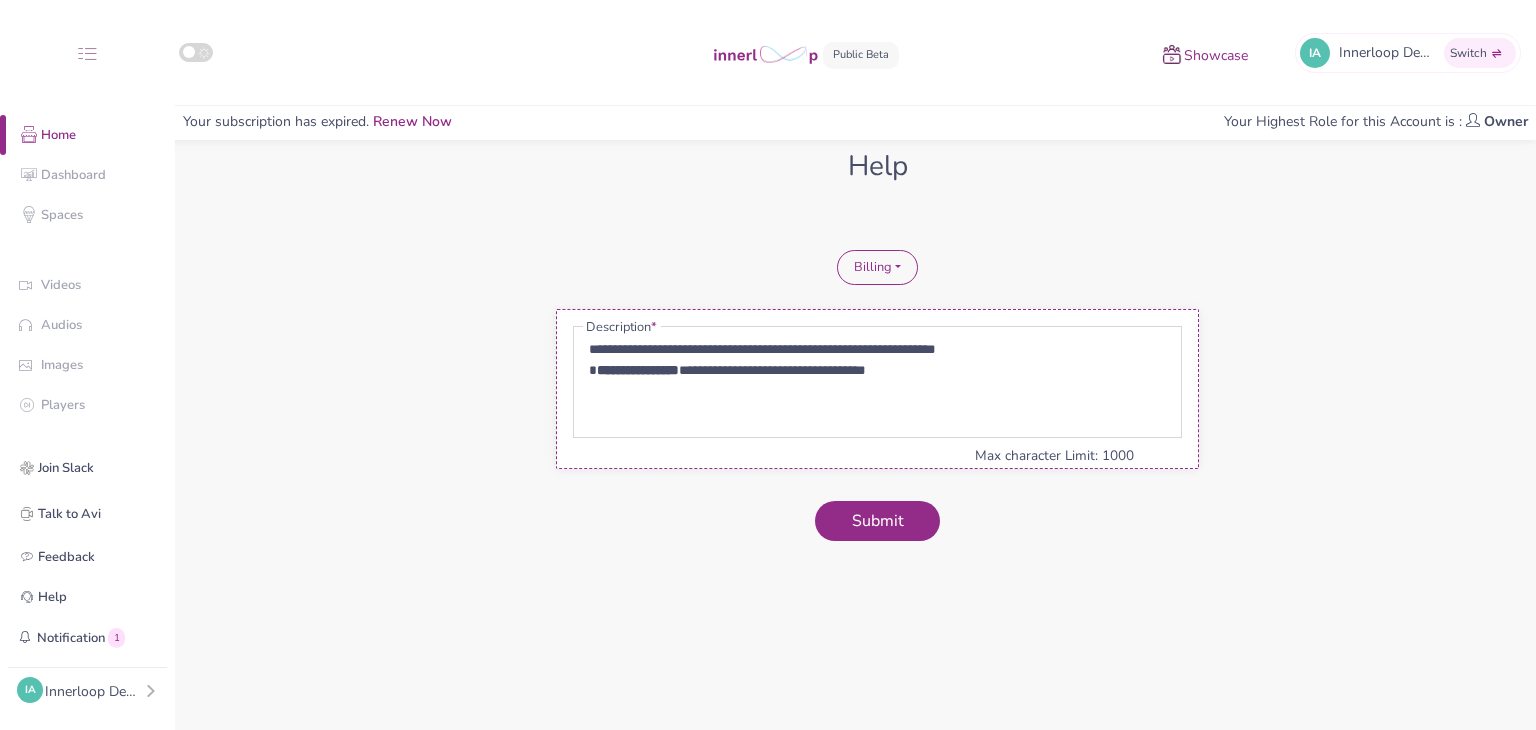 click on "**********" at bounding box center [877, 382] 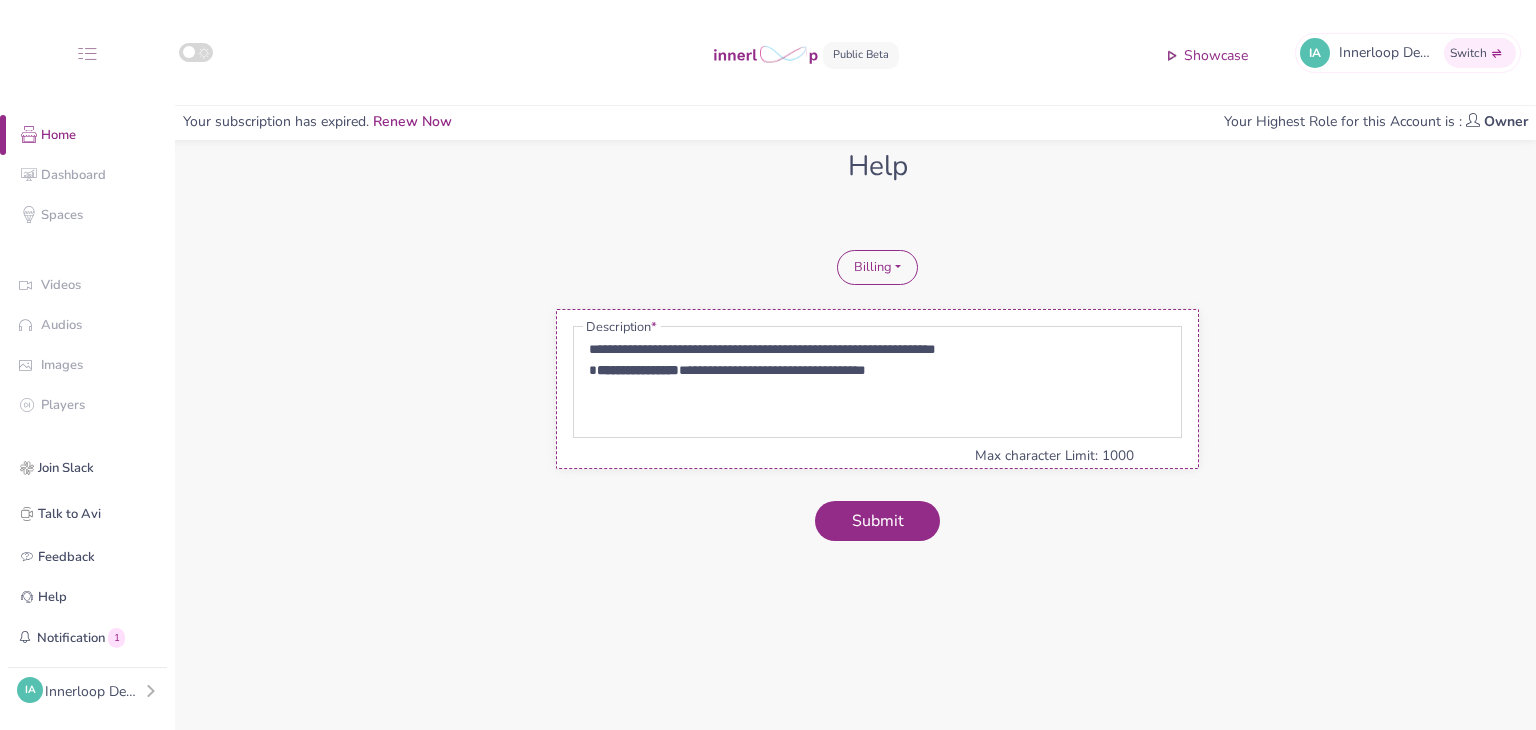 click on "**********" at bounding box center (877, 382) 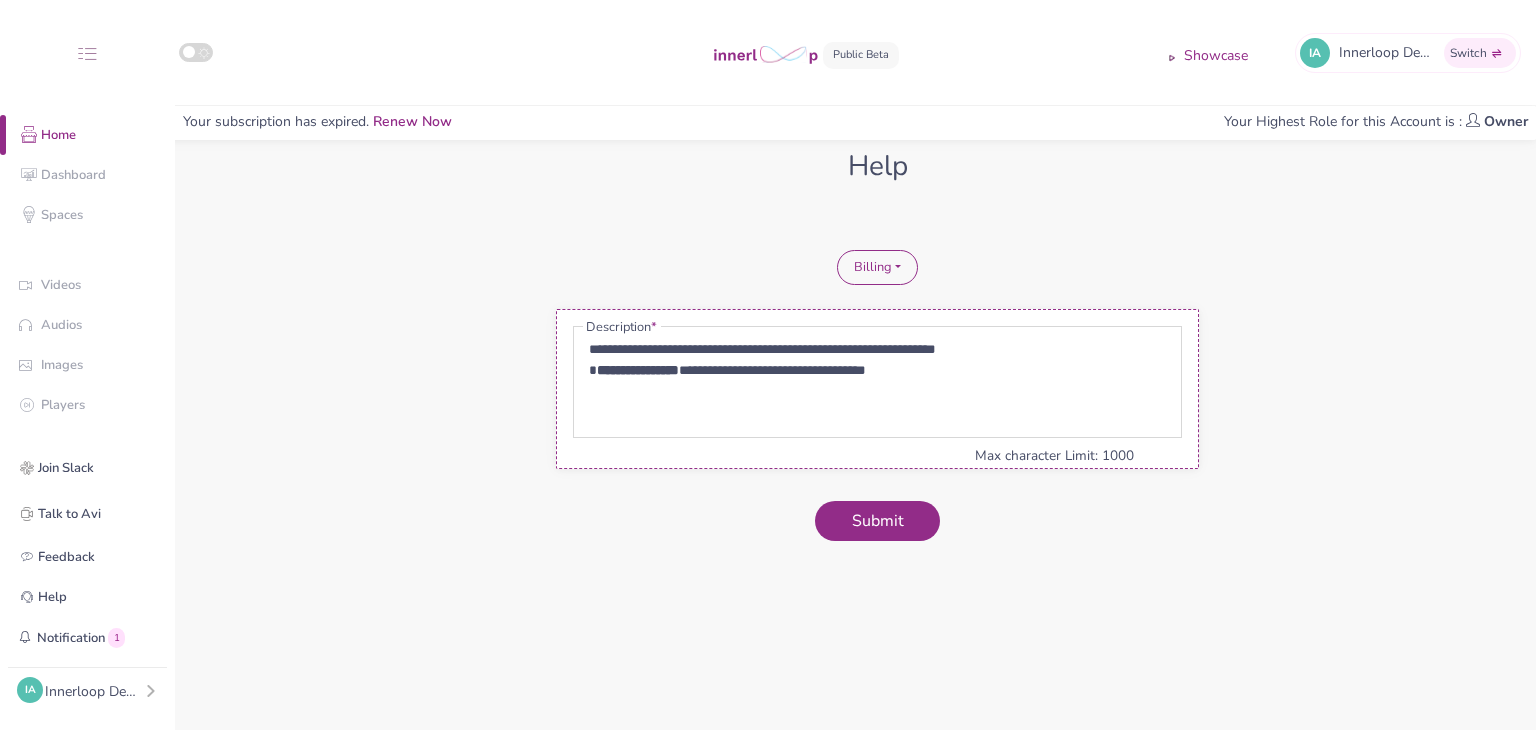 type 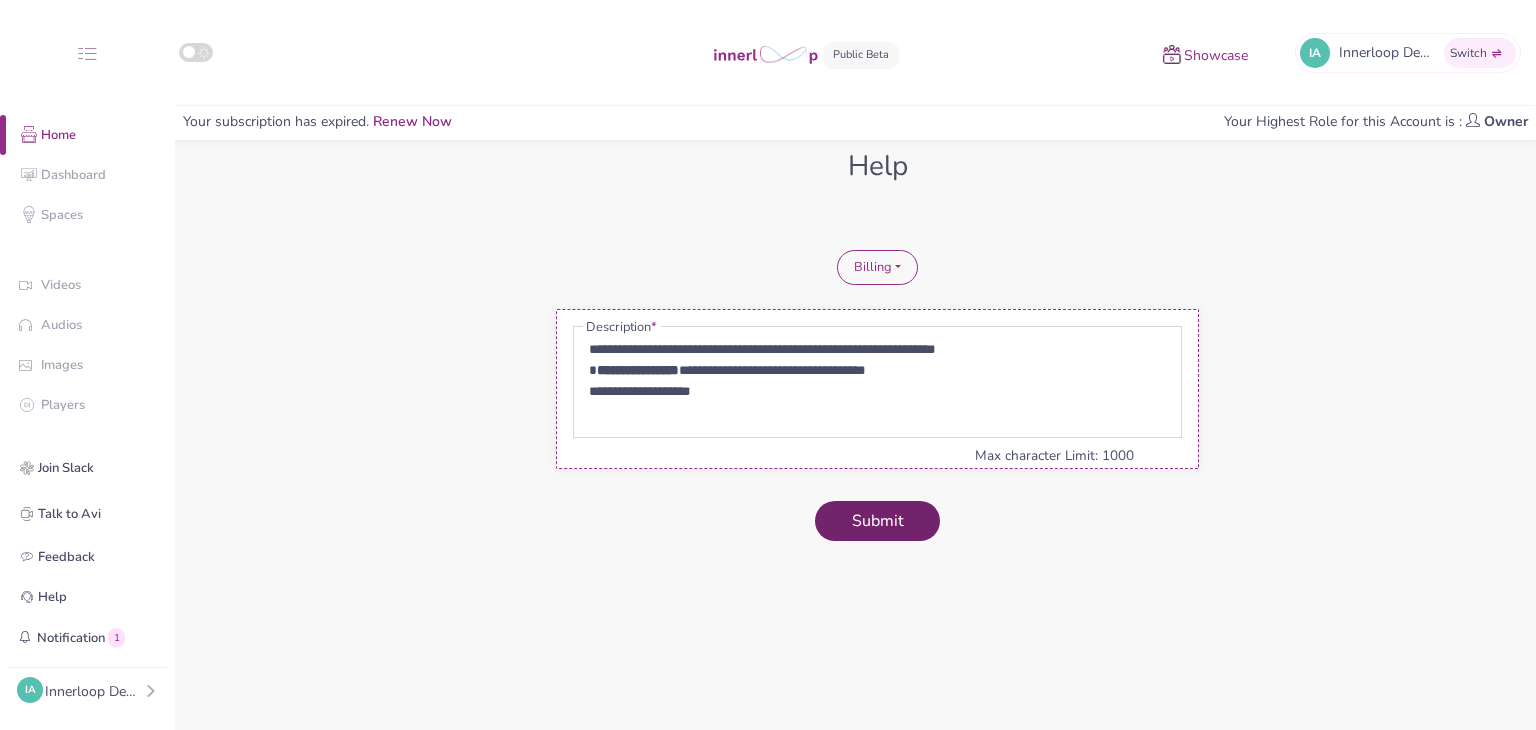 click on "Submit" at bounding box center [878, 521] 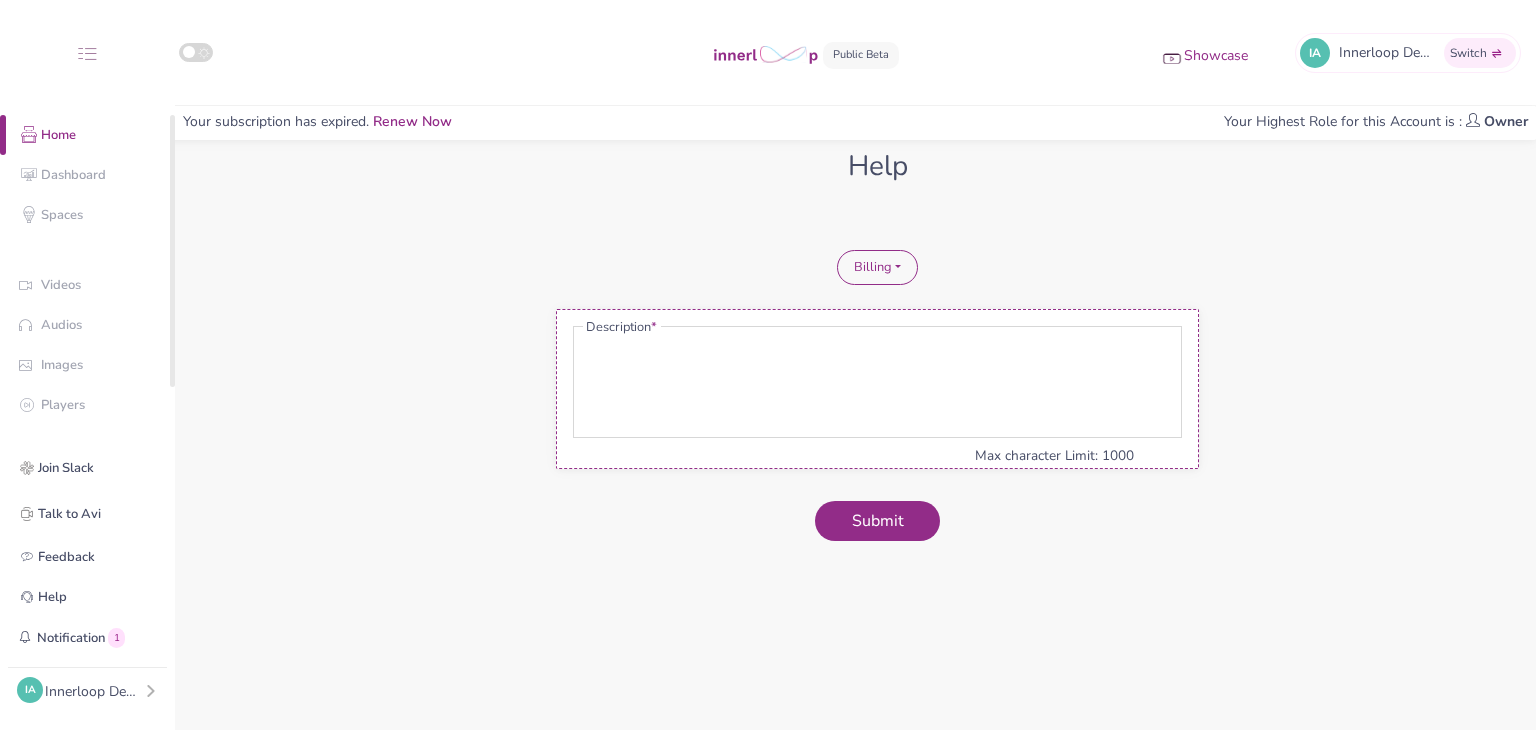 click on "Home" at bounding box center (87, 135) 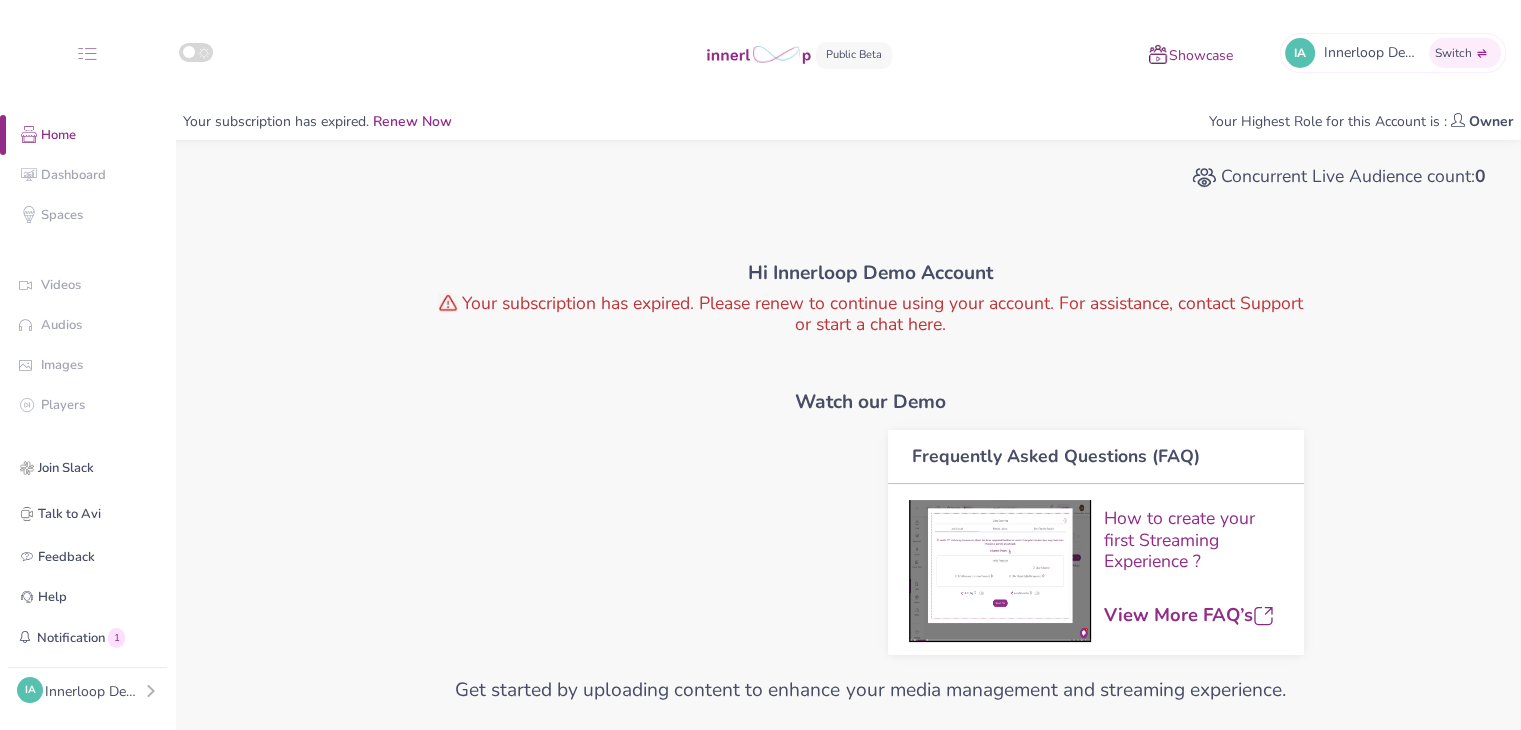 click on "Showcase IA Innerloop Demo Account 's Innerloop Account Switch" at bounding box center (760, 52) 